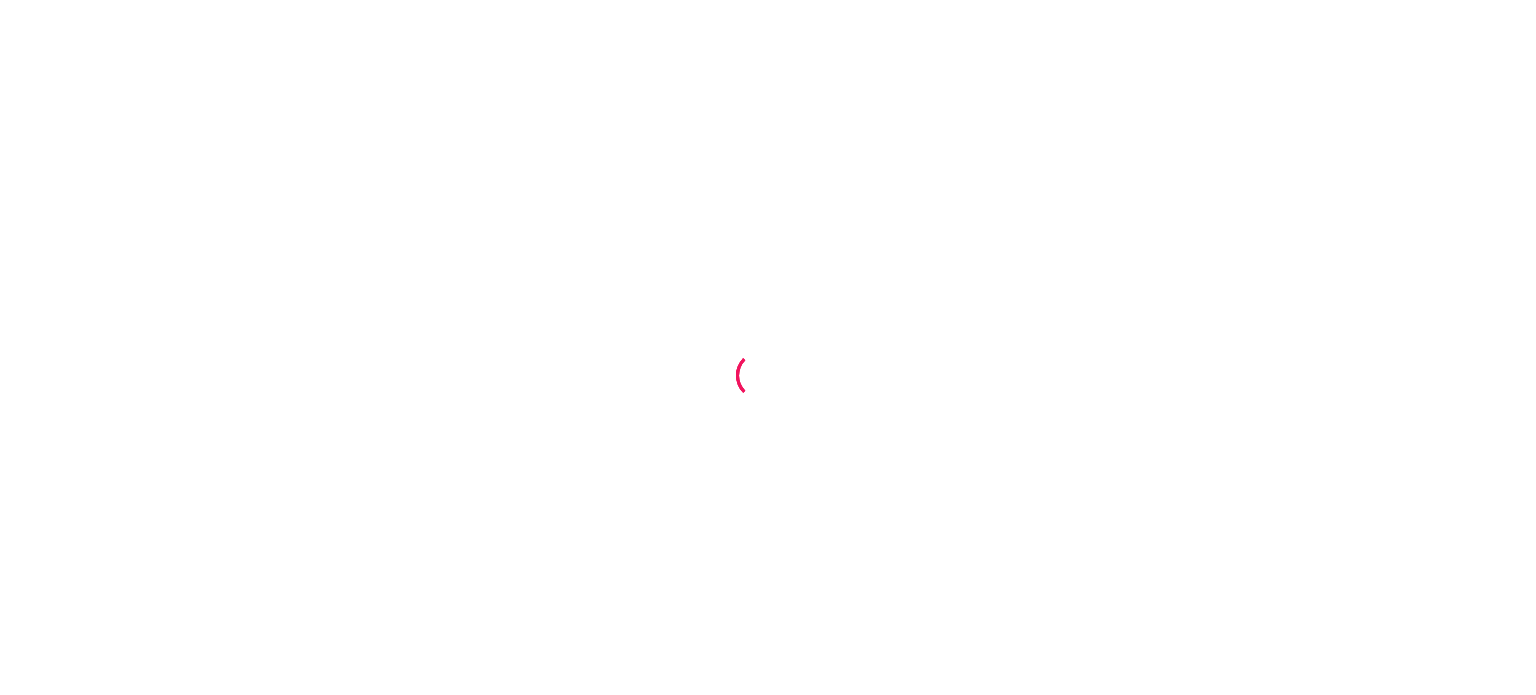 scroll, scrollTop: 0, scrollLeft: 0, axis: both 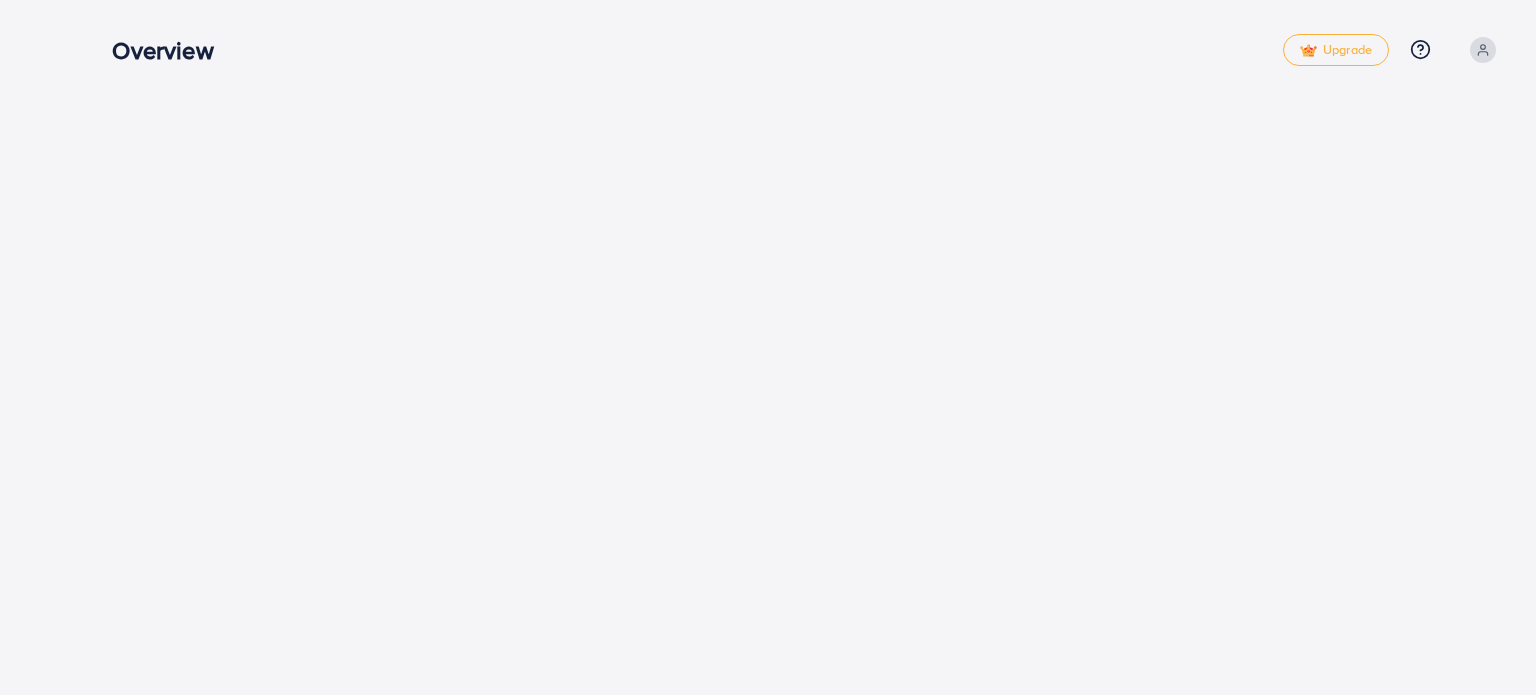 click 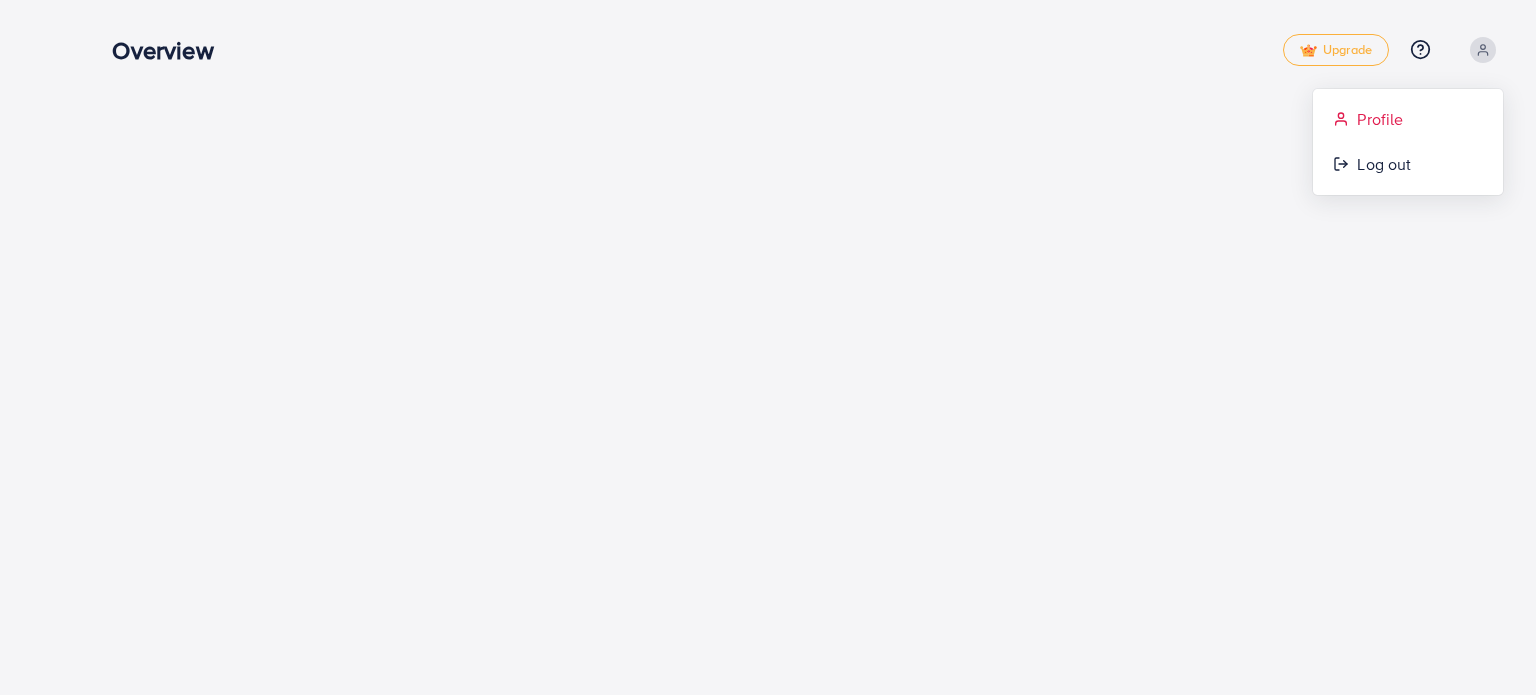 click on "Profile" at bounding box center (1408, 119) 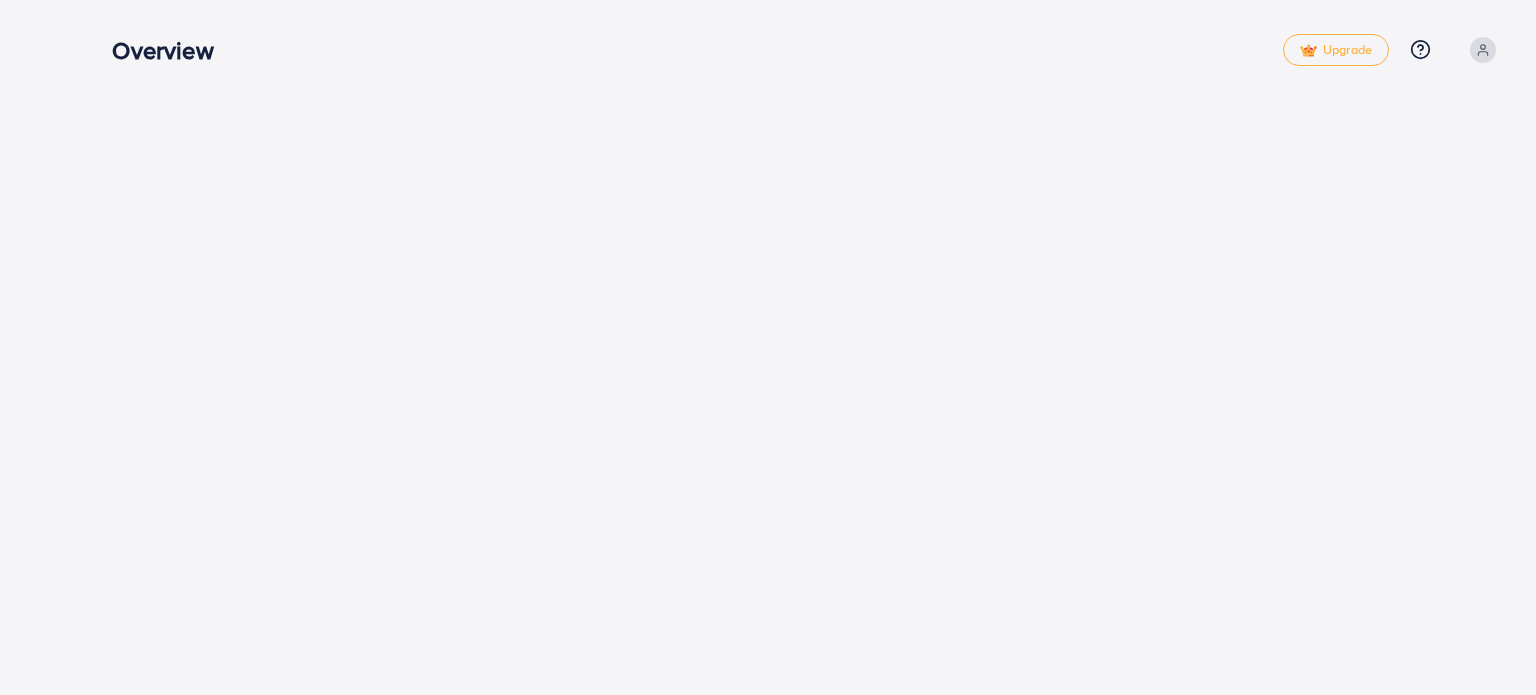 click 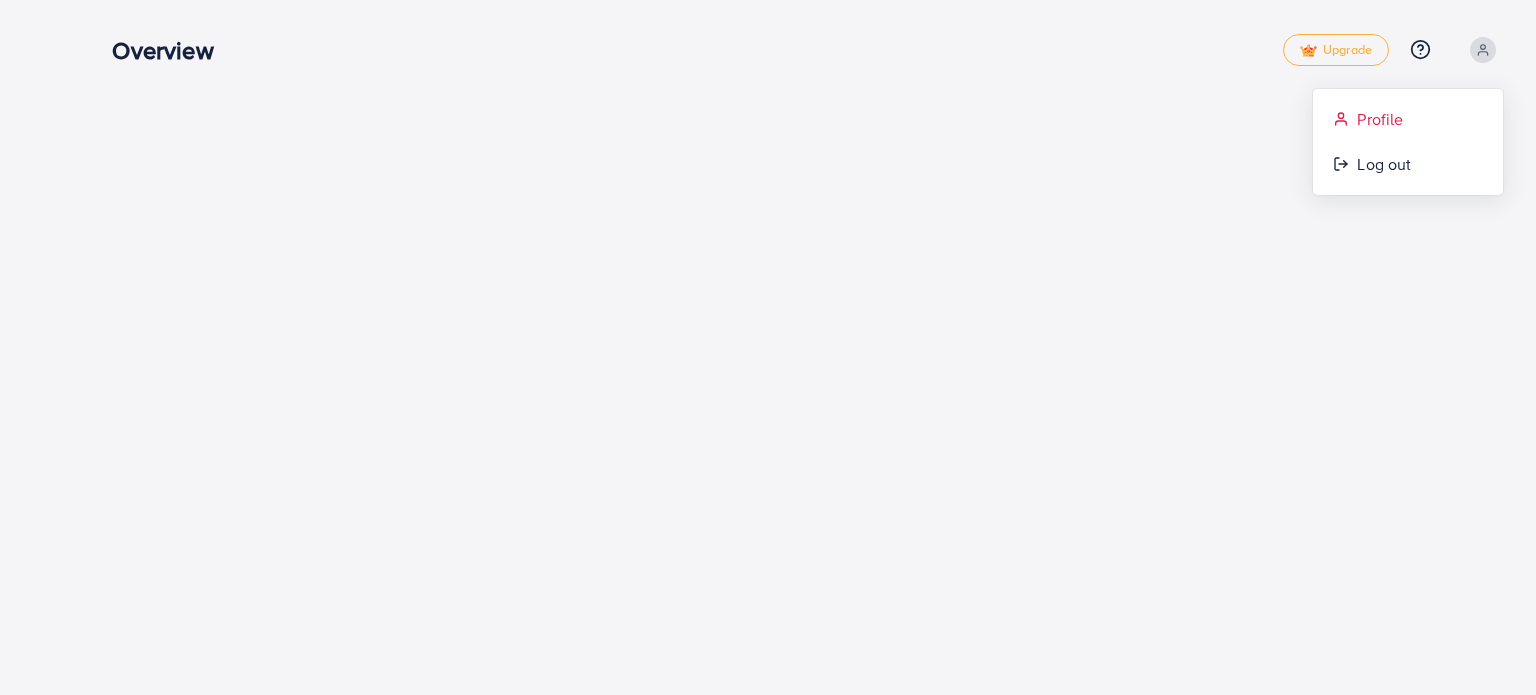click on "Profile" at bounding box center [1380, 119] 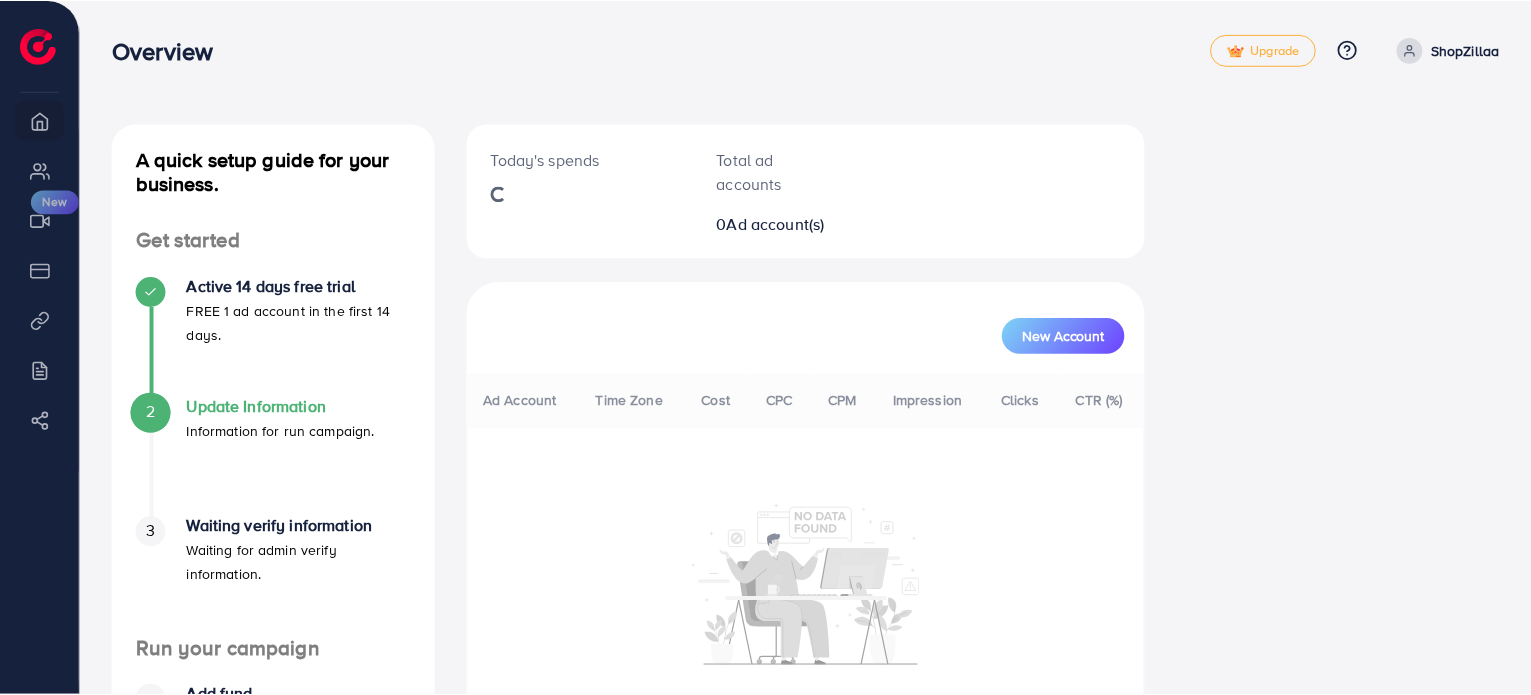 scroll, scrollTop: 0, scrollLeft: 0, axis: both 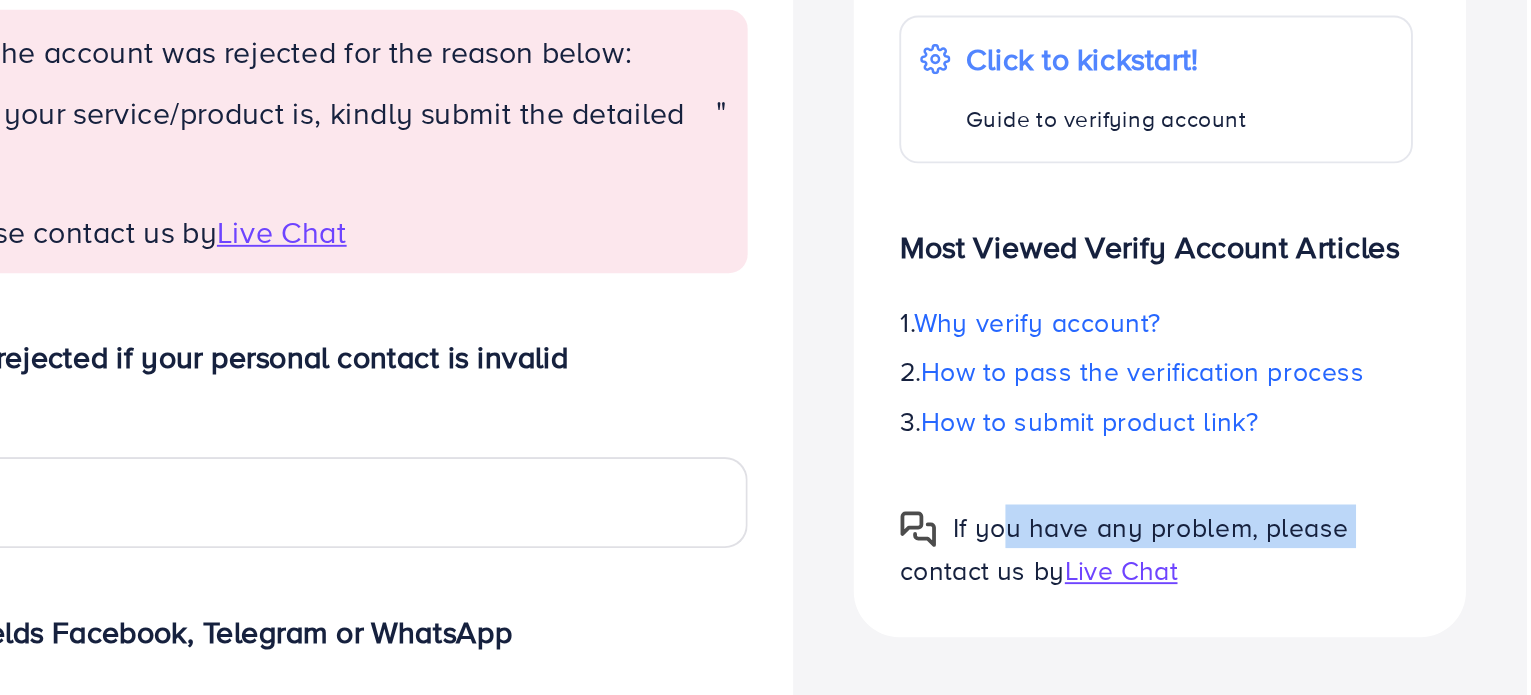 drag, startPoint x: 1254, startPoint y: 496, endPoint x: 1438, endPoint y: 500, distance: 184.04347 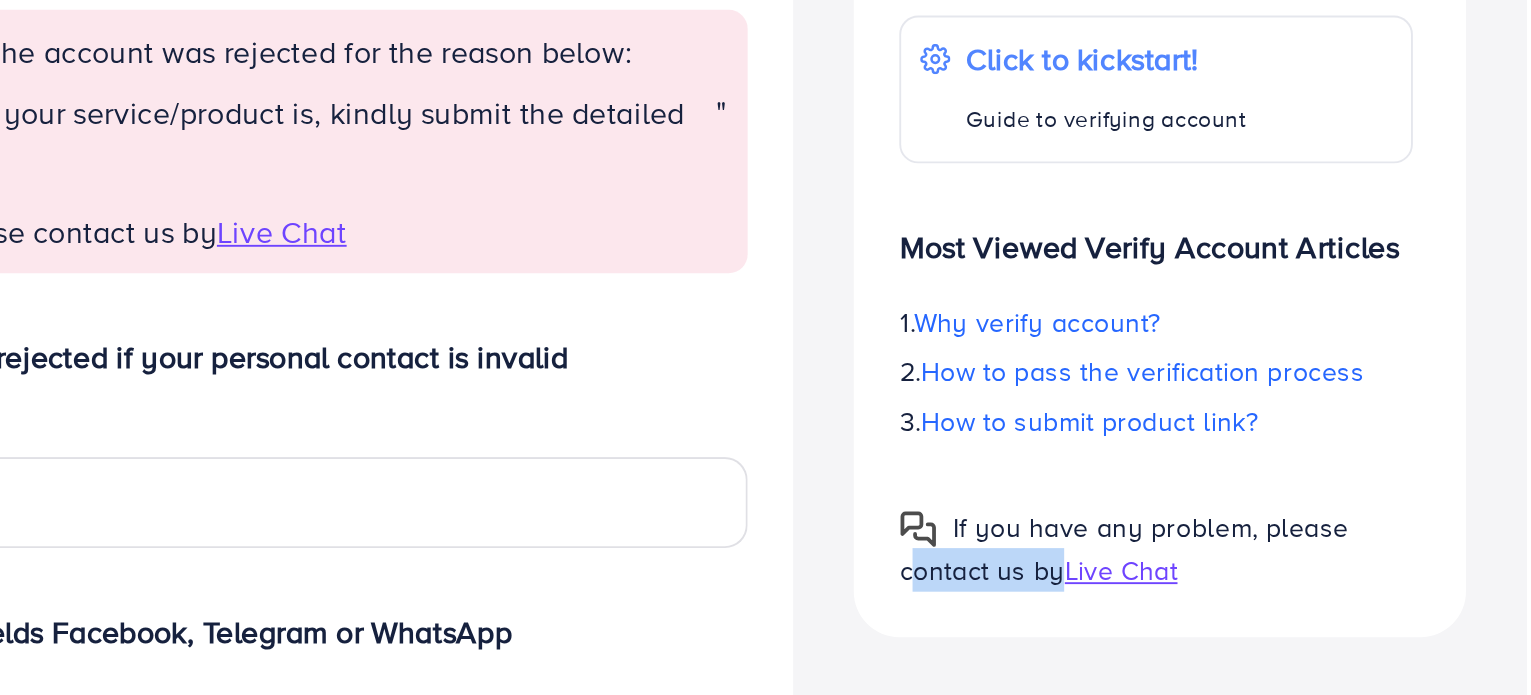 drag, startPoint x: 1201, startPoint y: 521, endPoint x: 1280, endPoint y: 514, distance: 79.30952 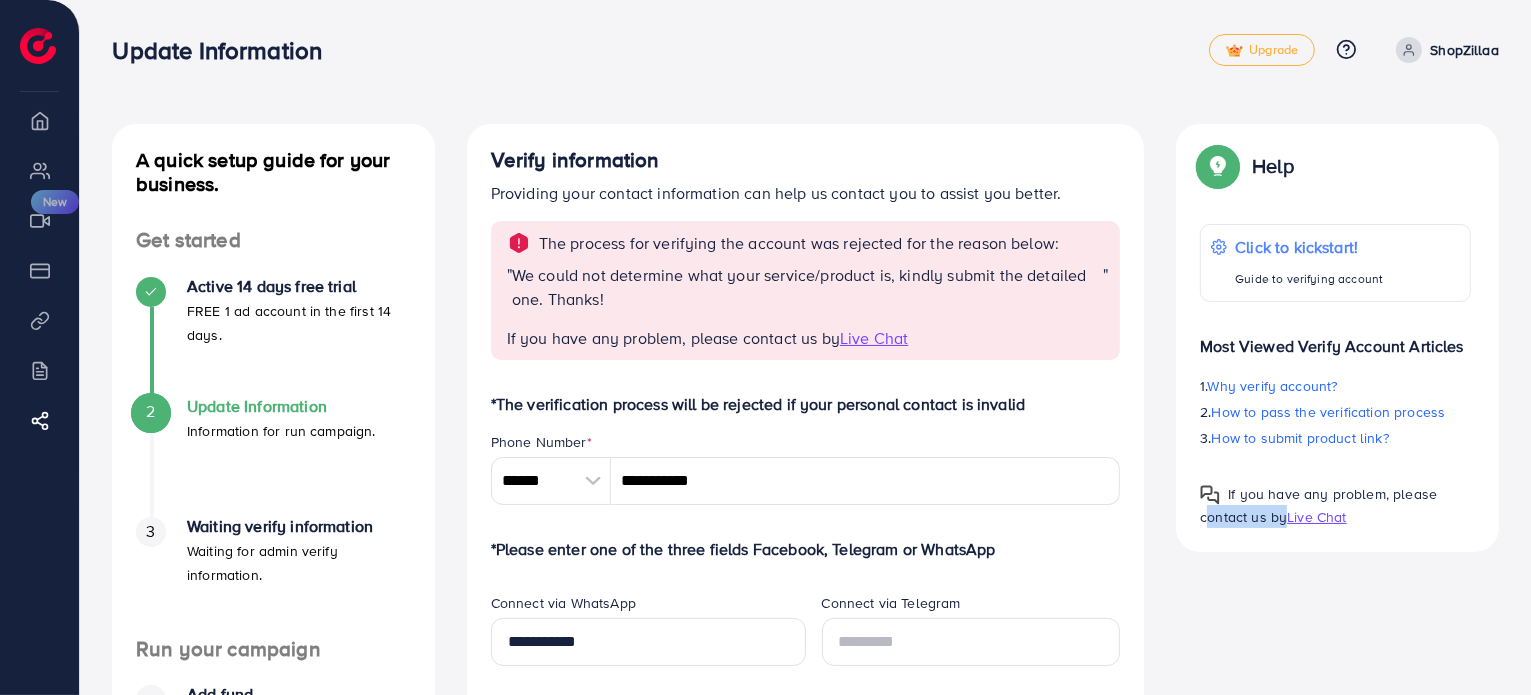 scroll, scrollTop: 10, scrollLeft: 0, axis: vertical 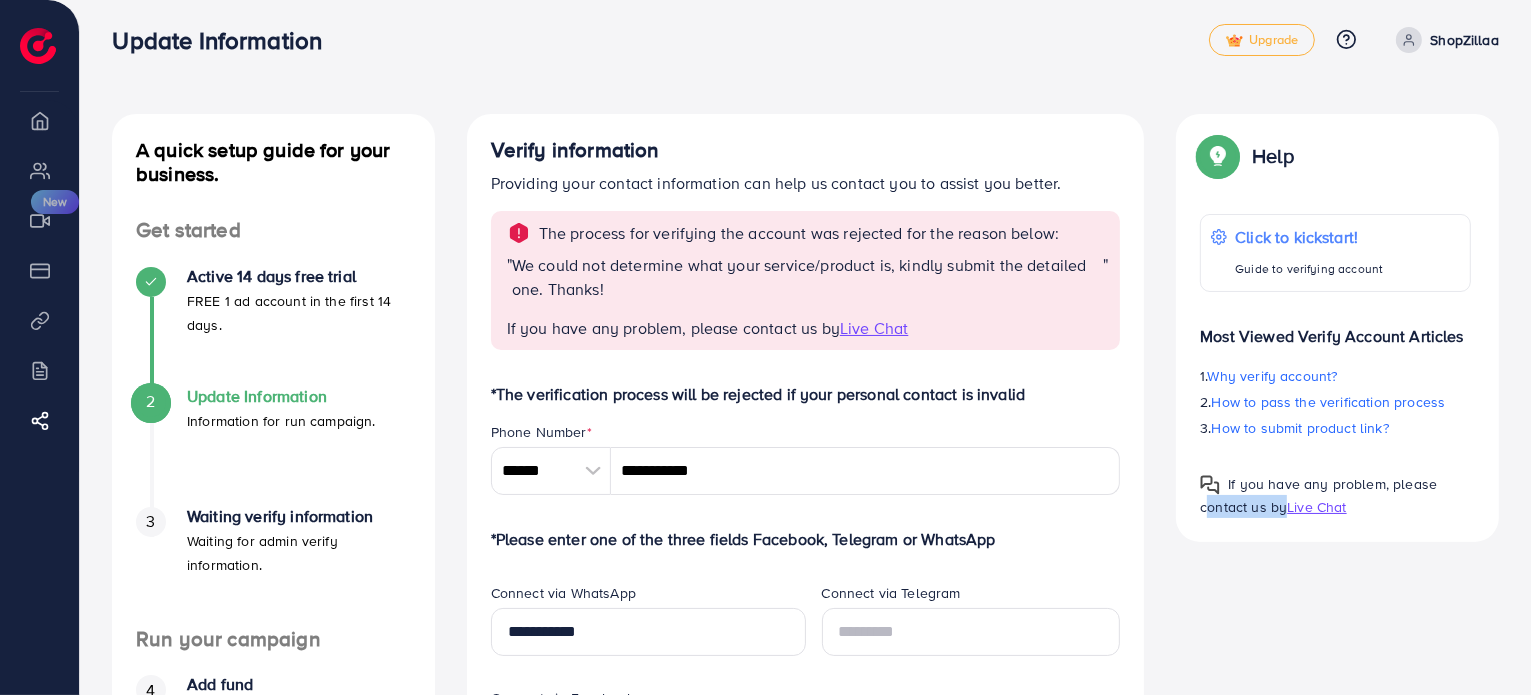 drag, startPoint x: 799, startPoint y: 335, endPoint x: 841, endPoint y: 335, distance: 42 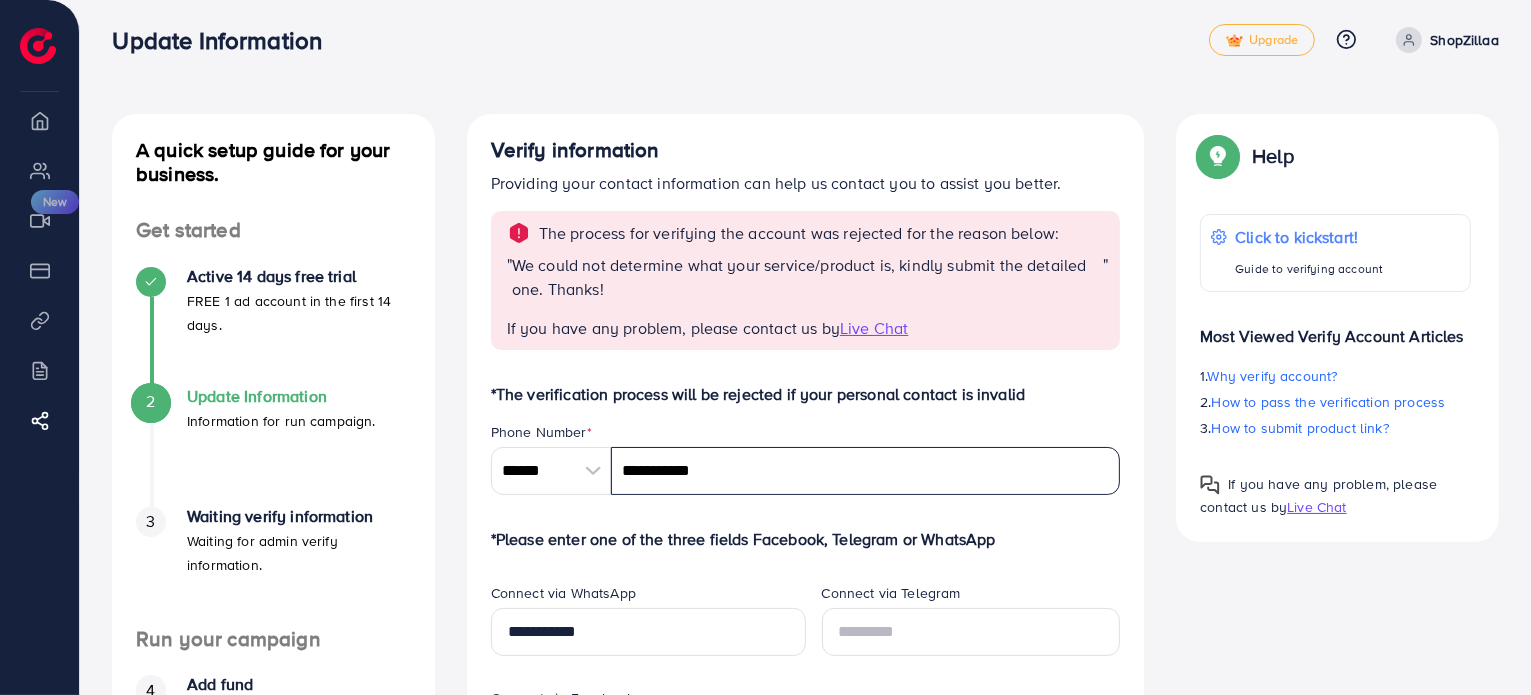 click on "**********" at bounding box center [866, 471] 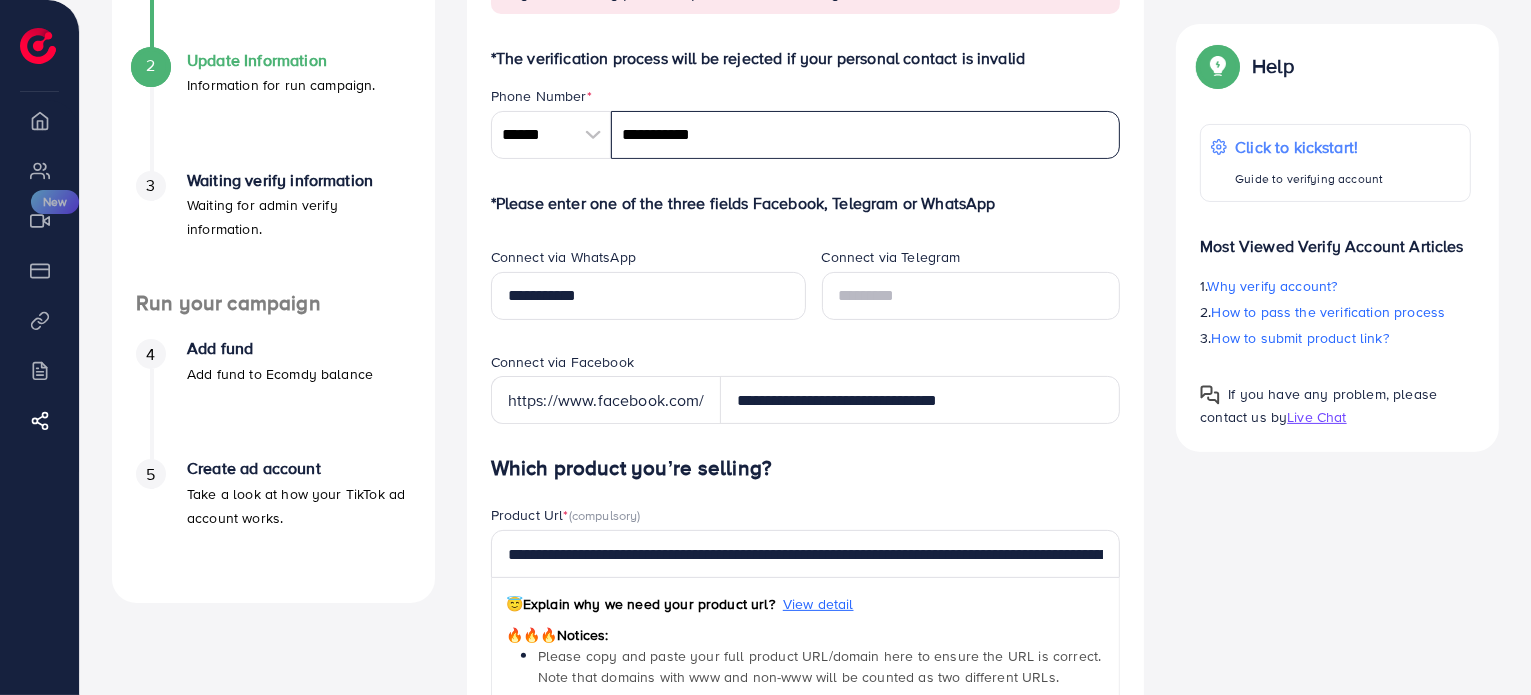 scroll, scrollTop: 344, scrollLeft: 0, axis: vertical 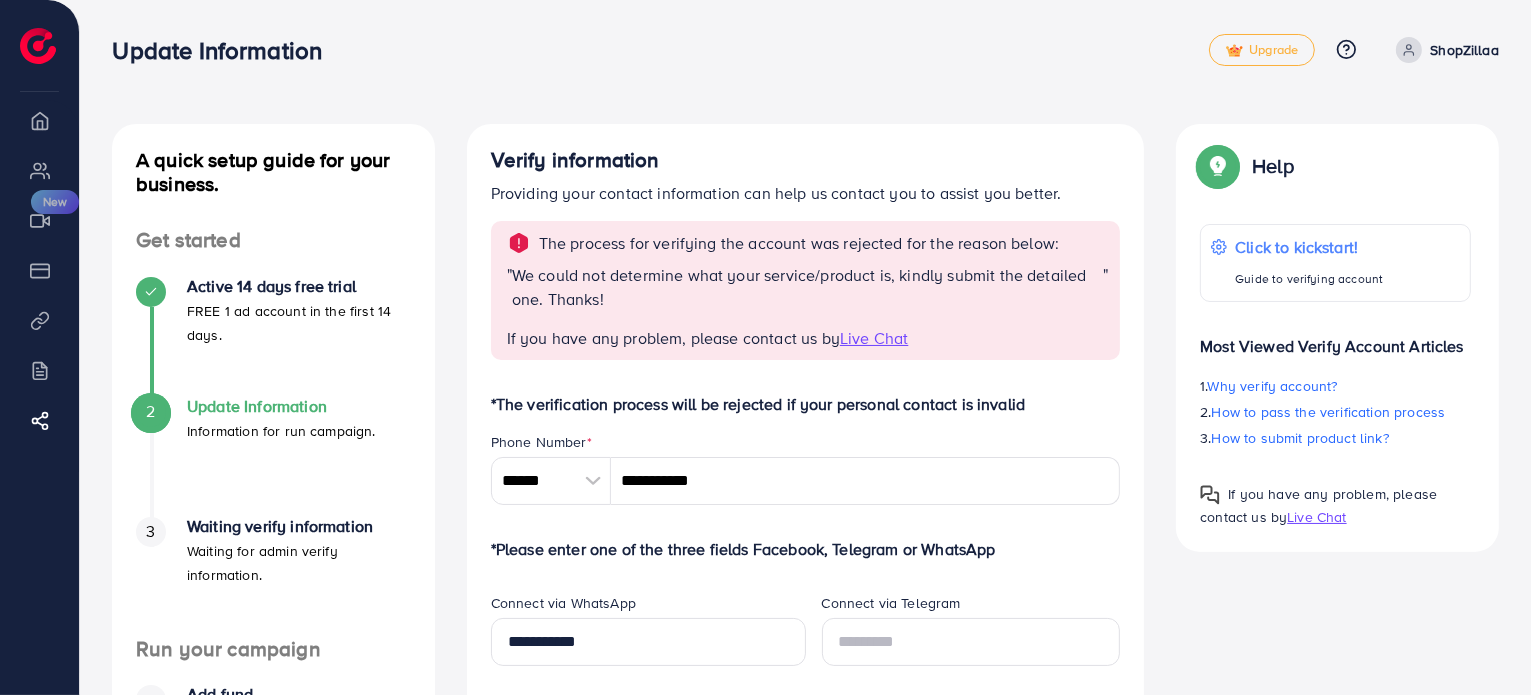 click at bounding box center [1409, 50] 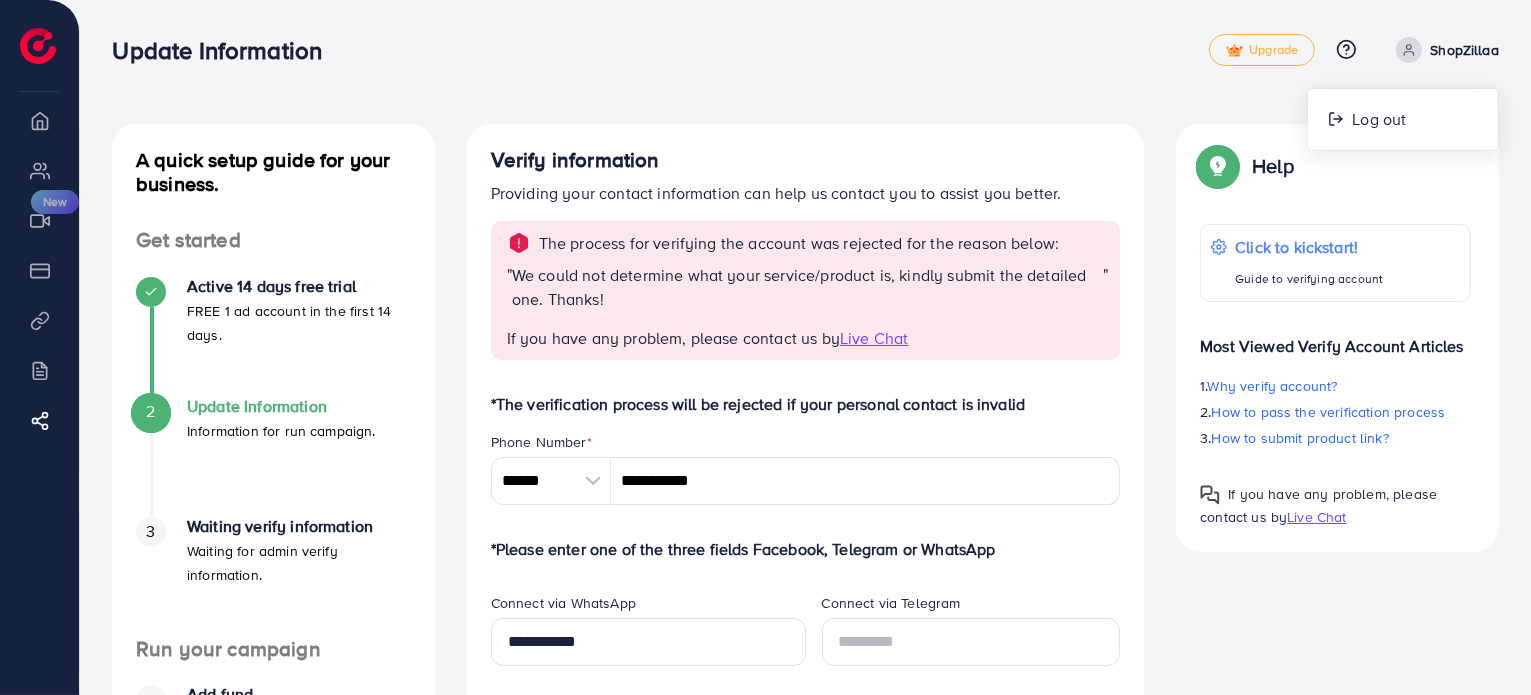 click at bounding box center (1409, 50) 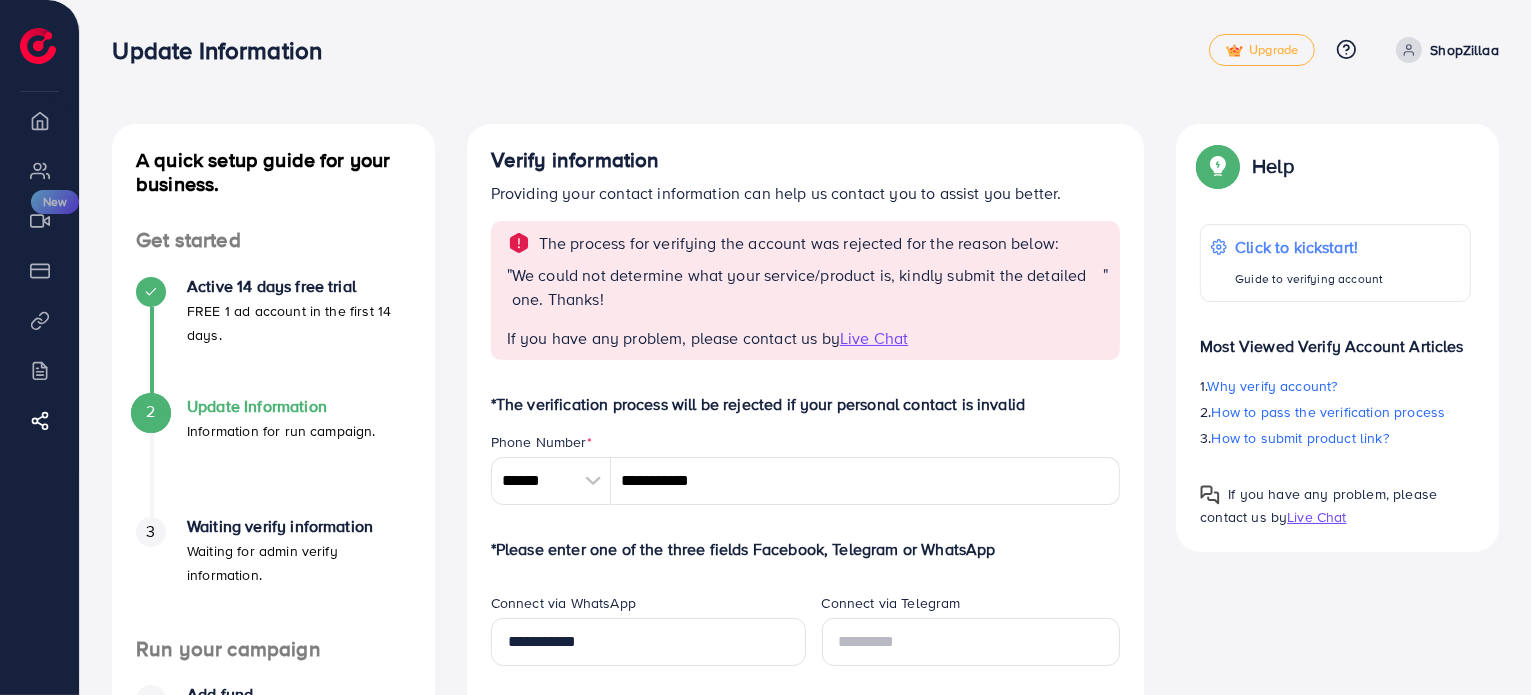 click at bounding box center [1409, 50] 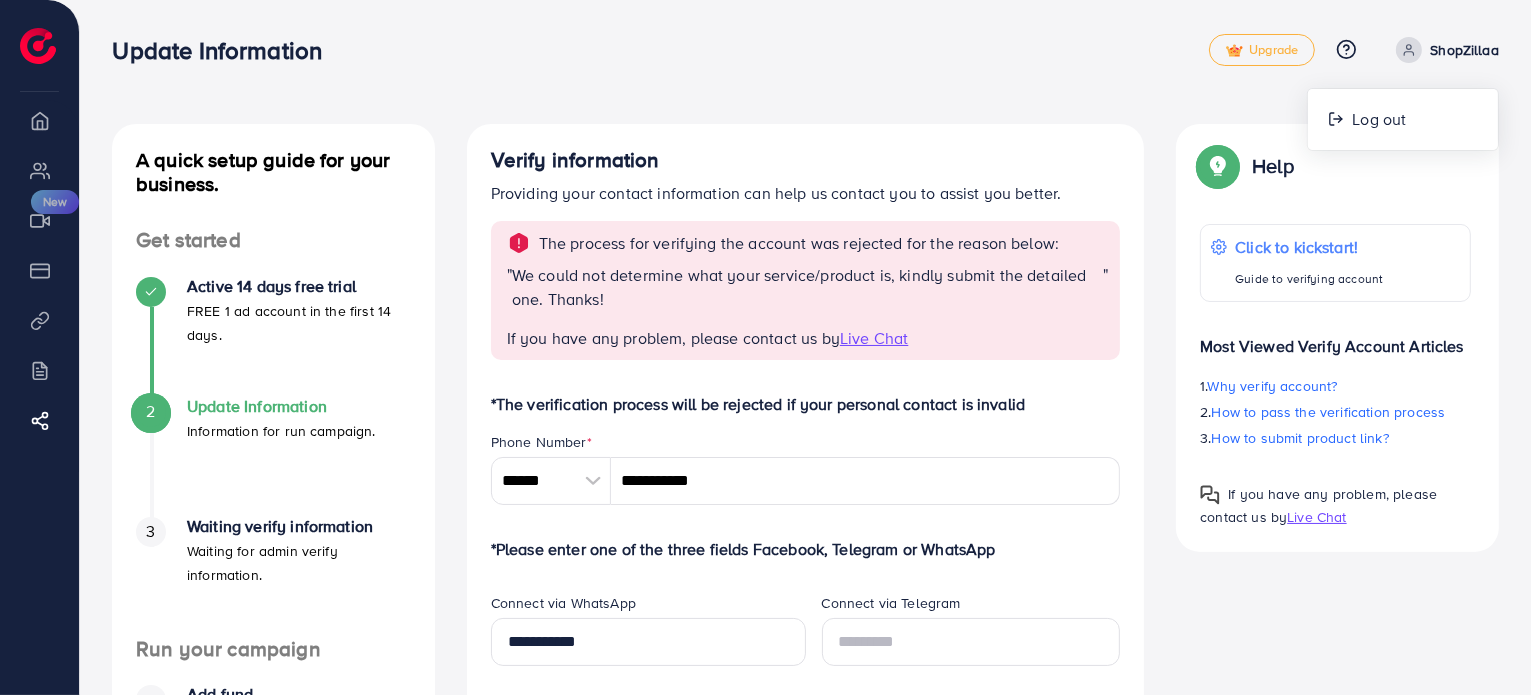 click 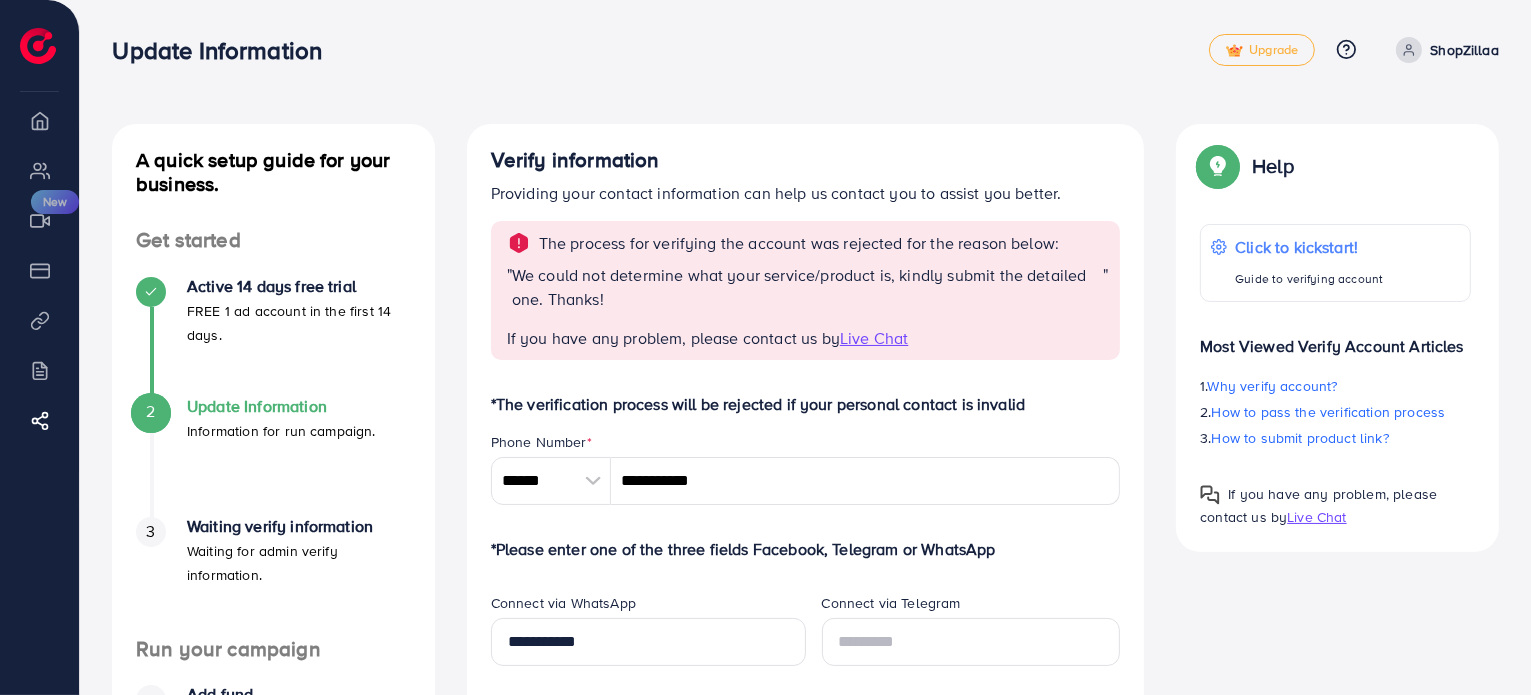 click 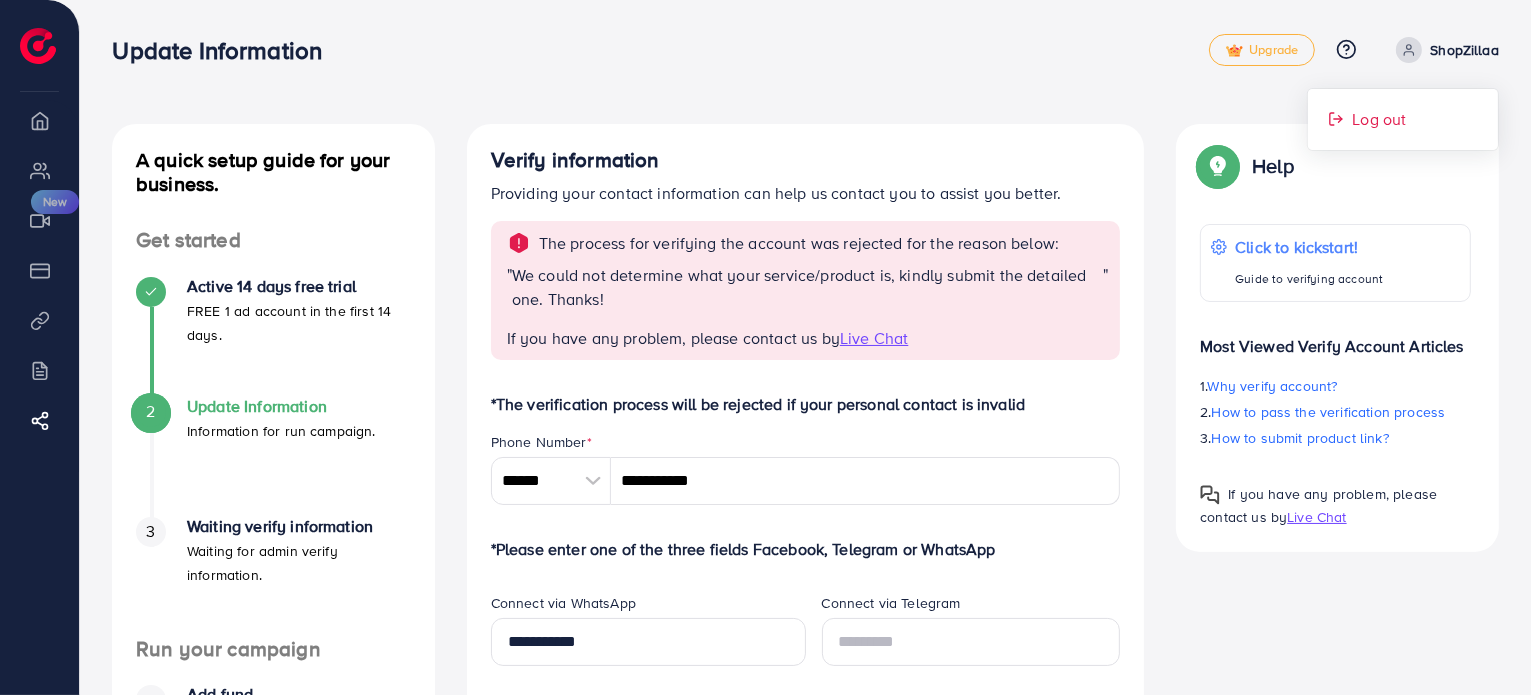 click on "Log out" at bounding box center (1403, 119) 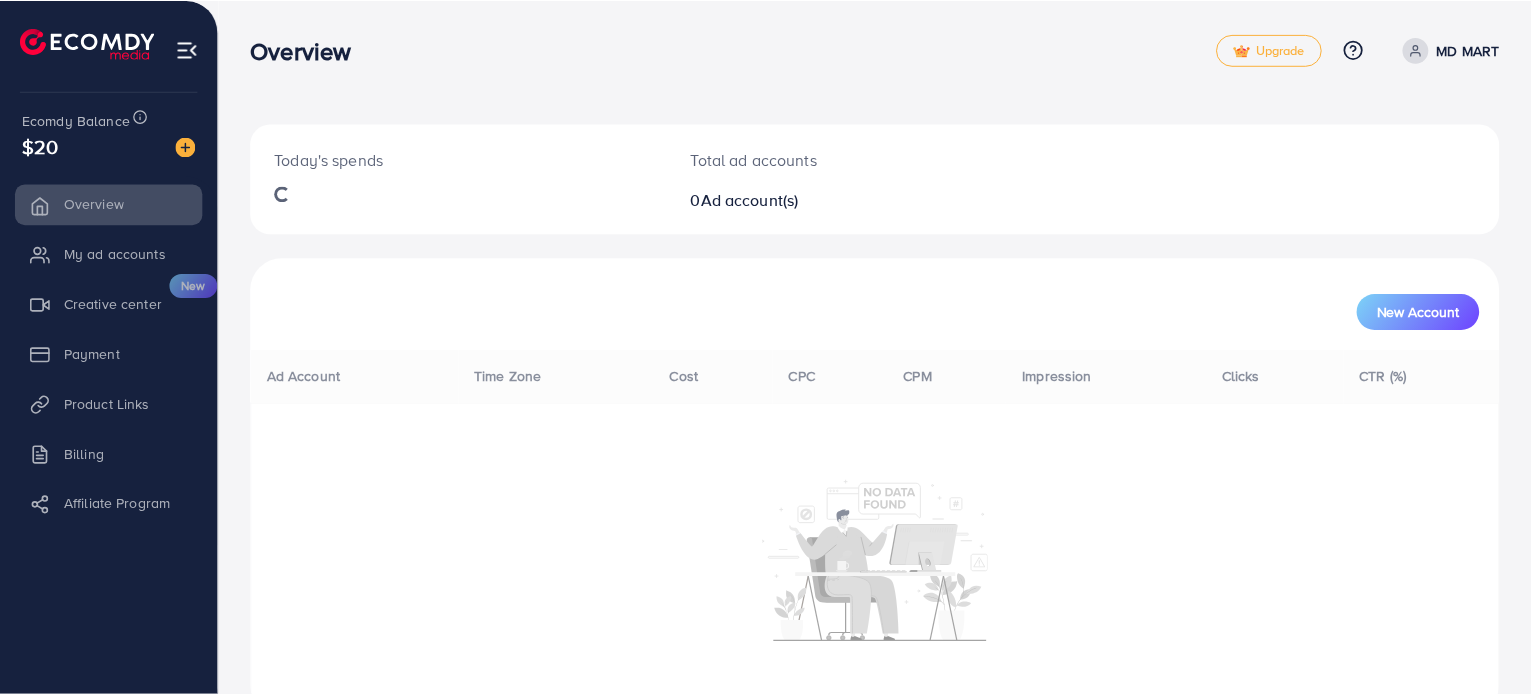 scroll, scrollTop: 0, scrollLeft: 0, axis: both 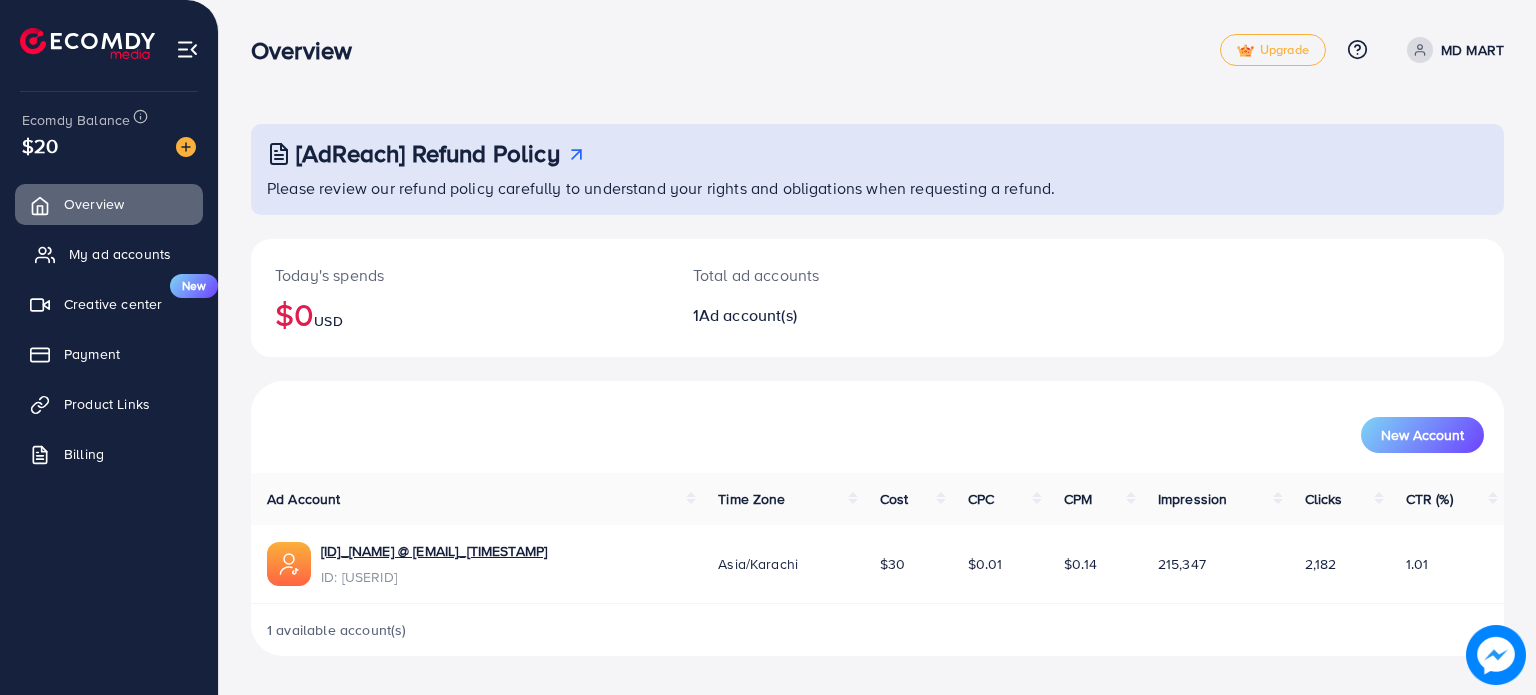 click on "My ad accounts" at bounding box center [120, 254] 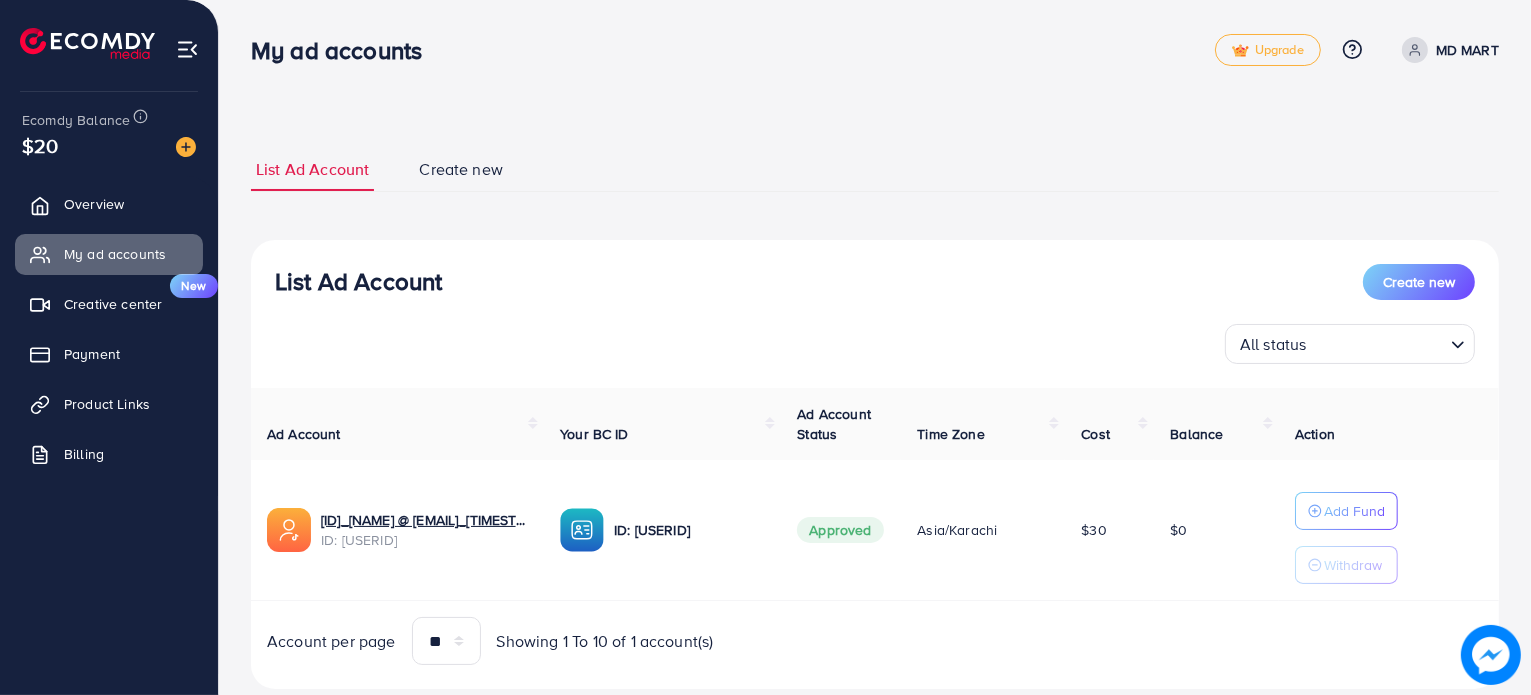 scroll, scrollTop: 48, scrollLeft: 0, axis: vertical 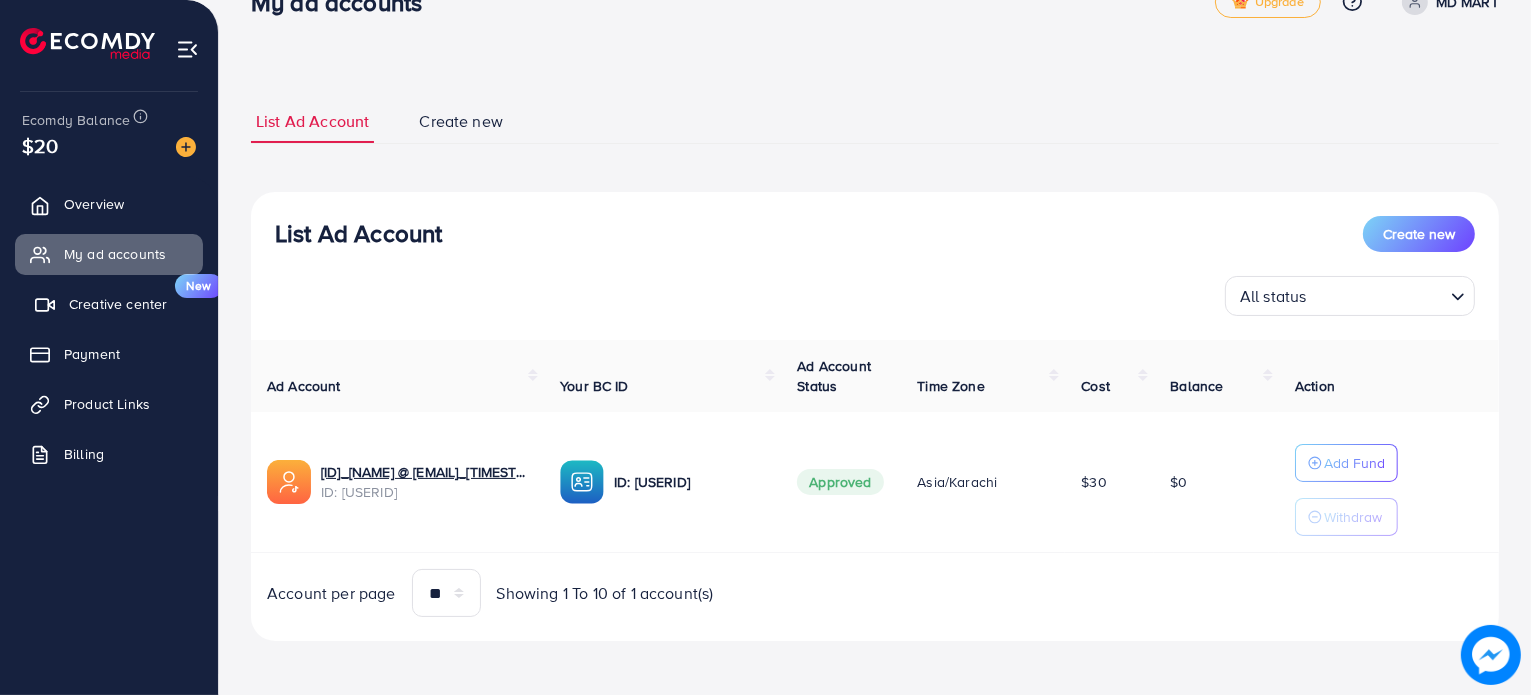 click on "Creative center" at bounding box center (118, 304) 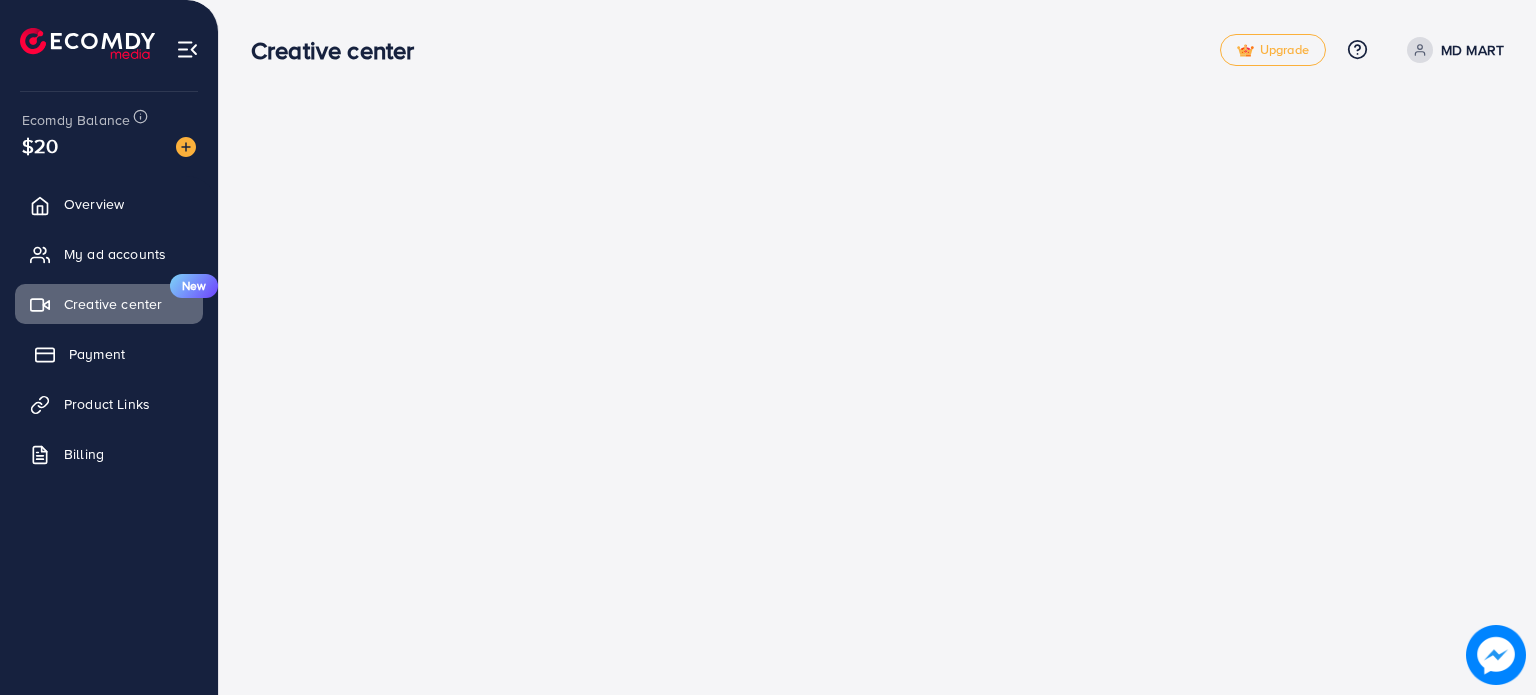 click on "Payment" at bounding box center (97, 354) 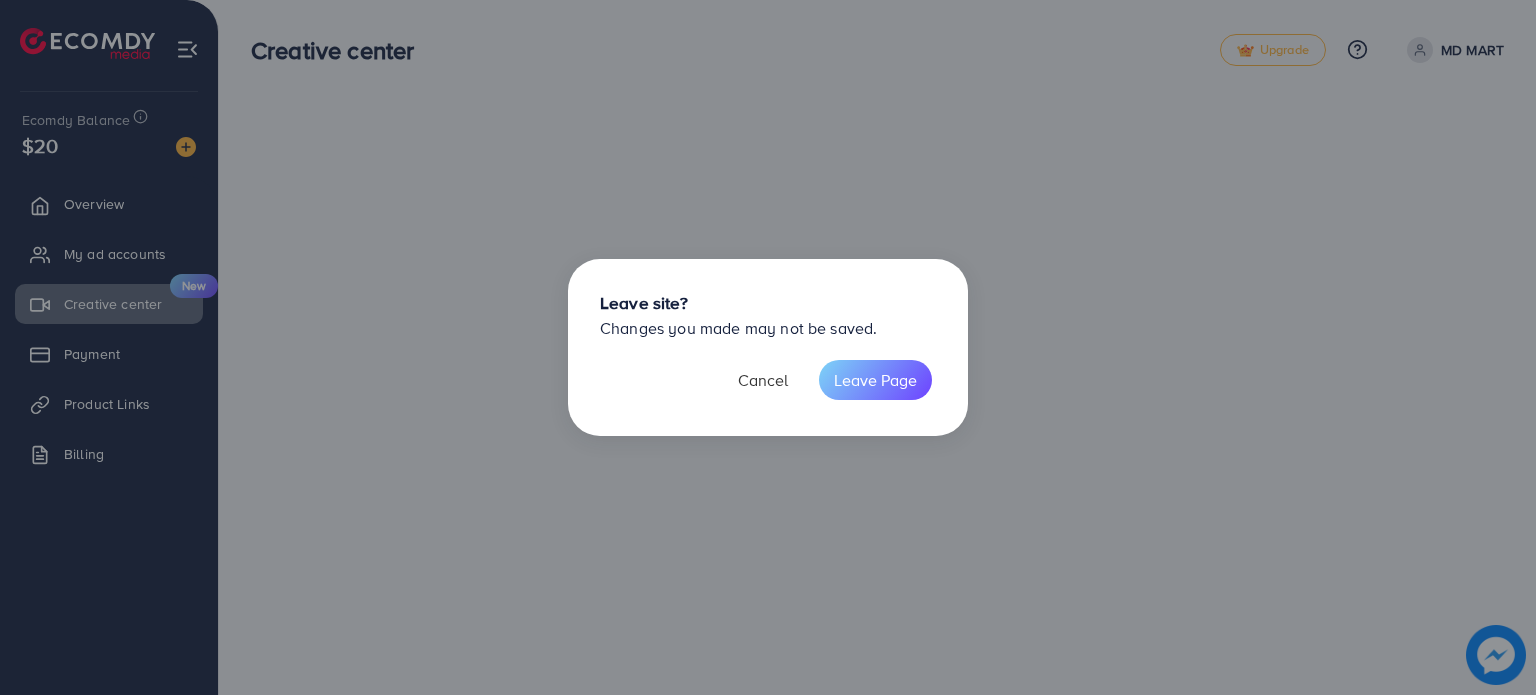 click on "Cancel" at bounding box center (763, 380) 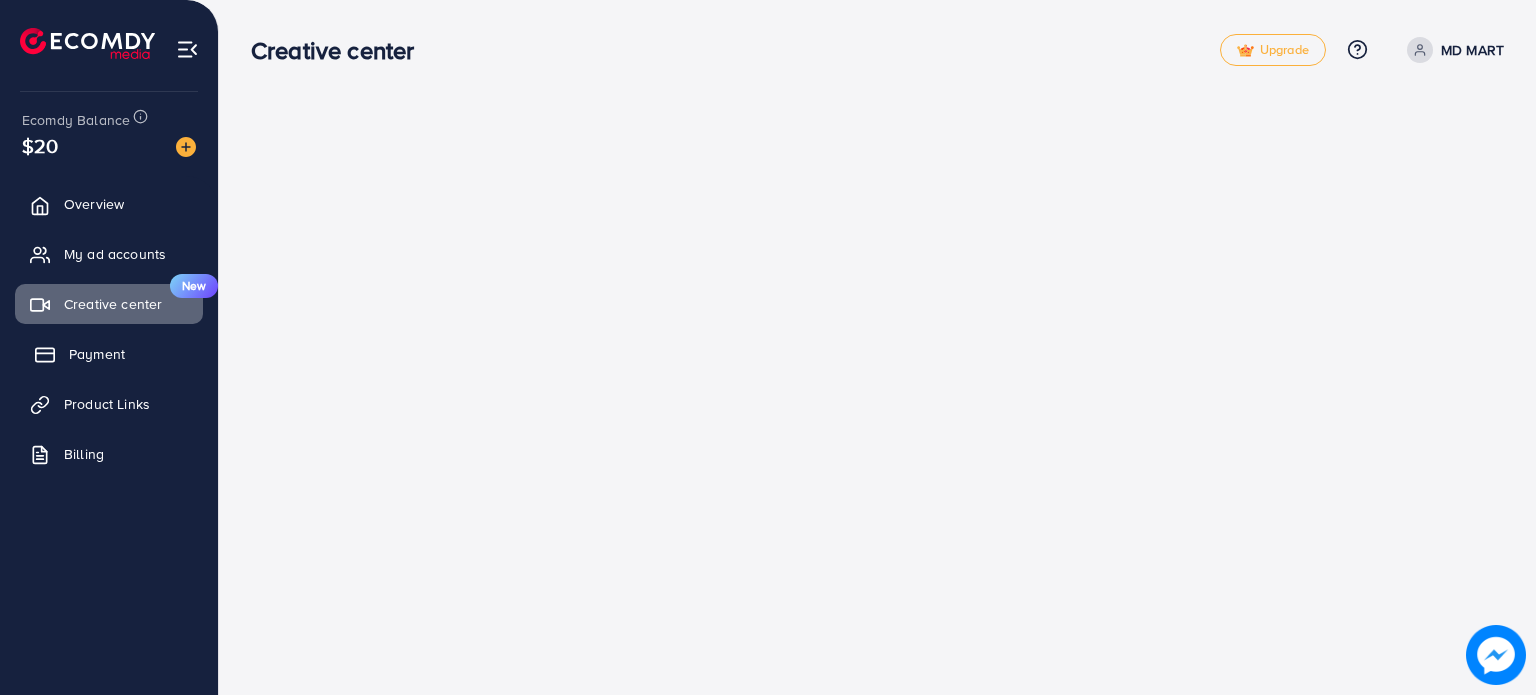 click on "Payment" at bounding box center [97, 354] 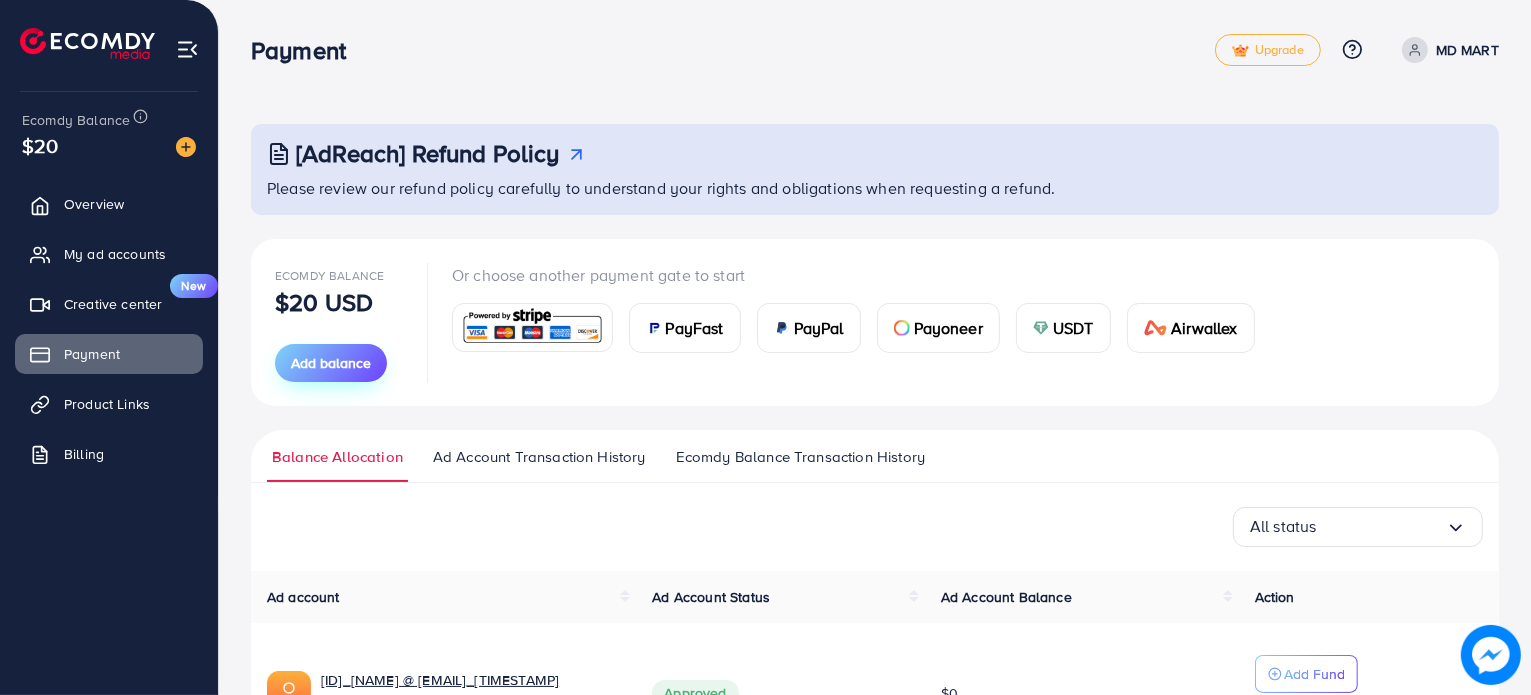 click on "Add balance" at bounding box center [331, 363] 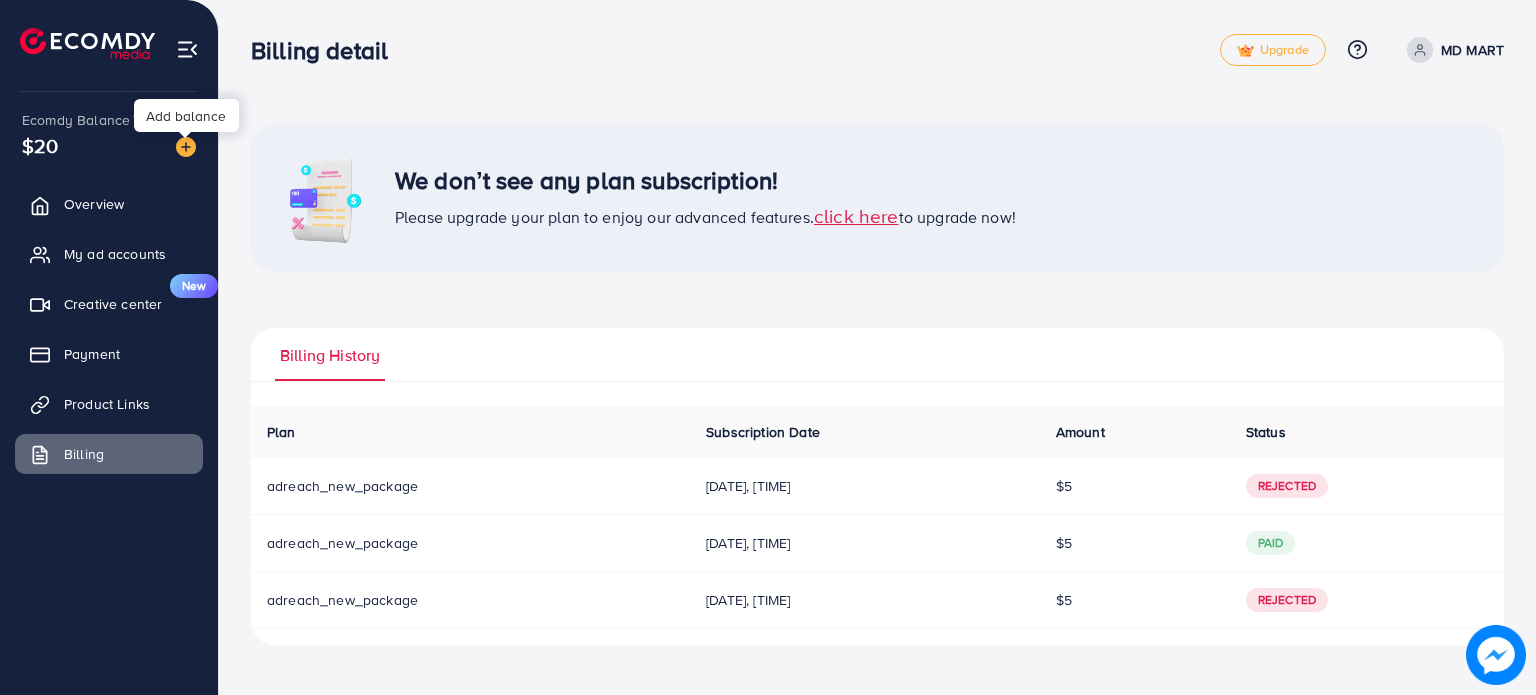 click at bounding box center (186, 147) 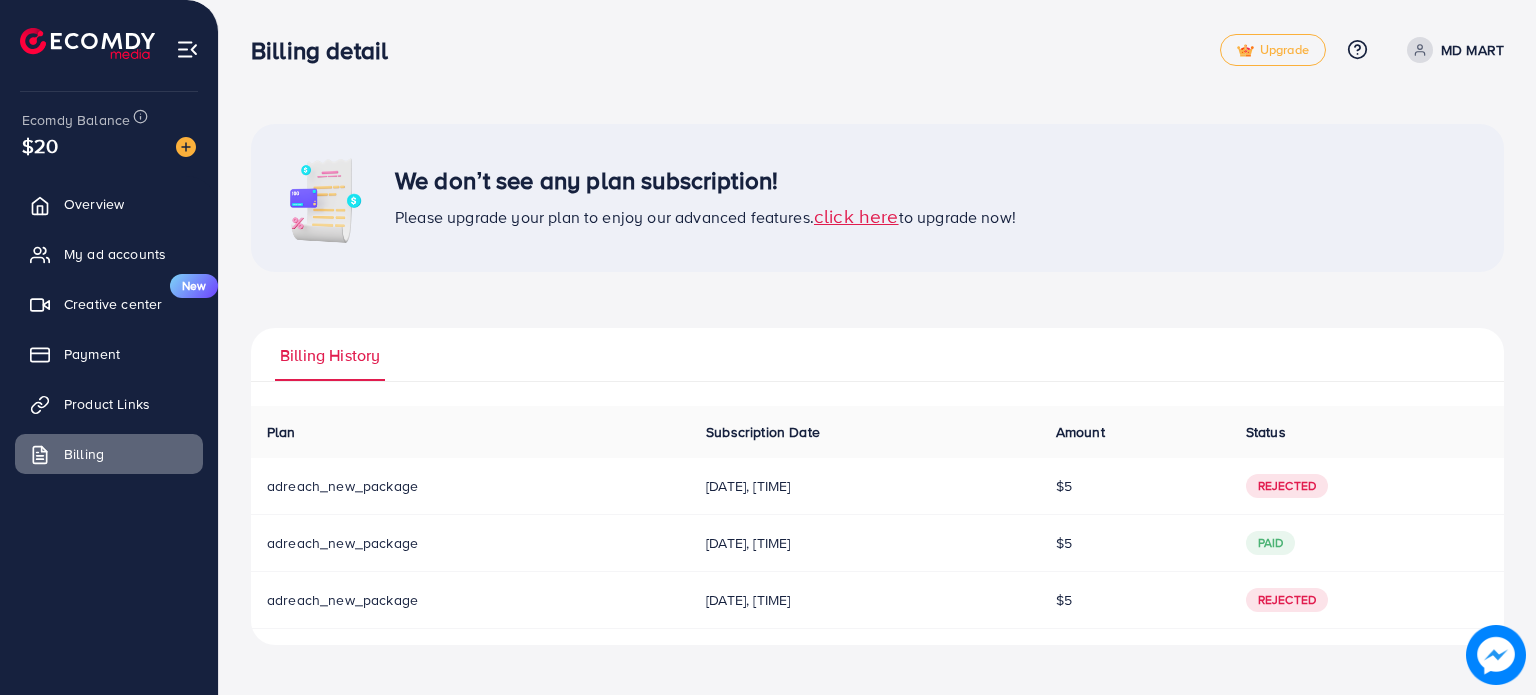 click on "click here" at bounding box center (856, 215) 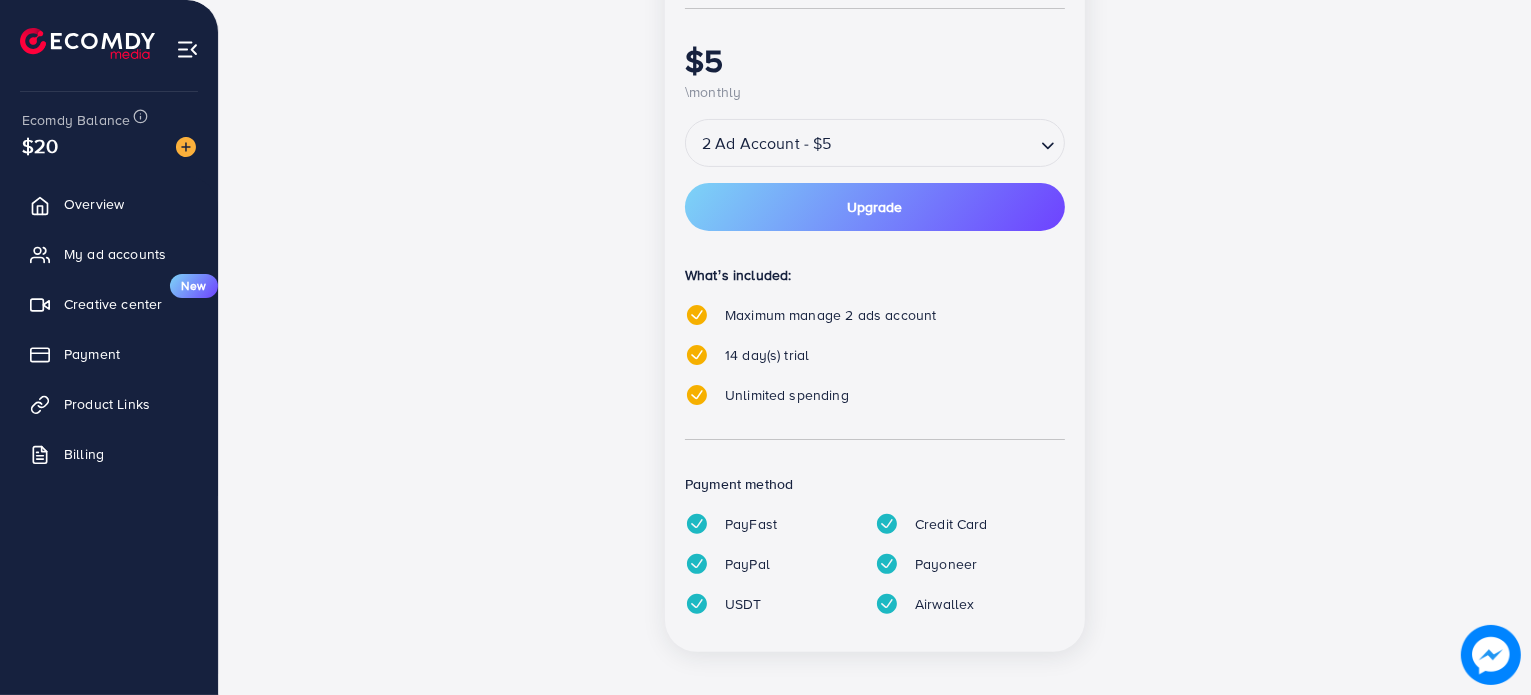 scroll, scrollTop: 460, scrollLeft: 0, axis: vertical 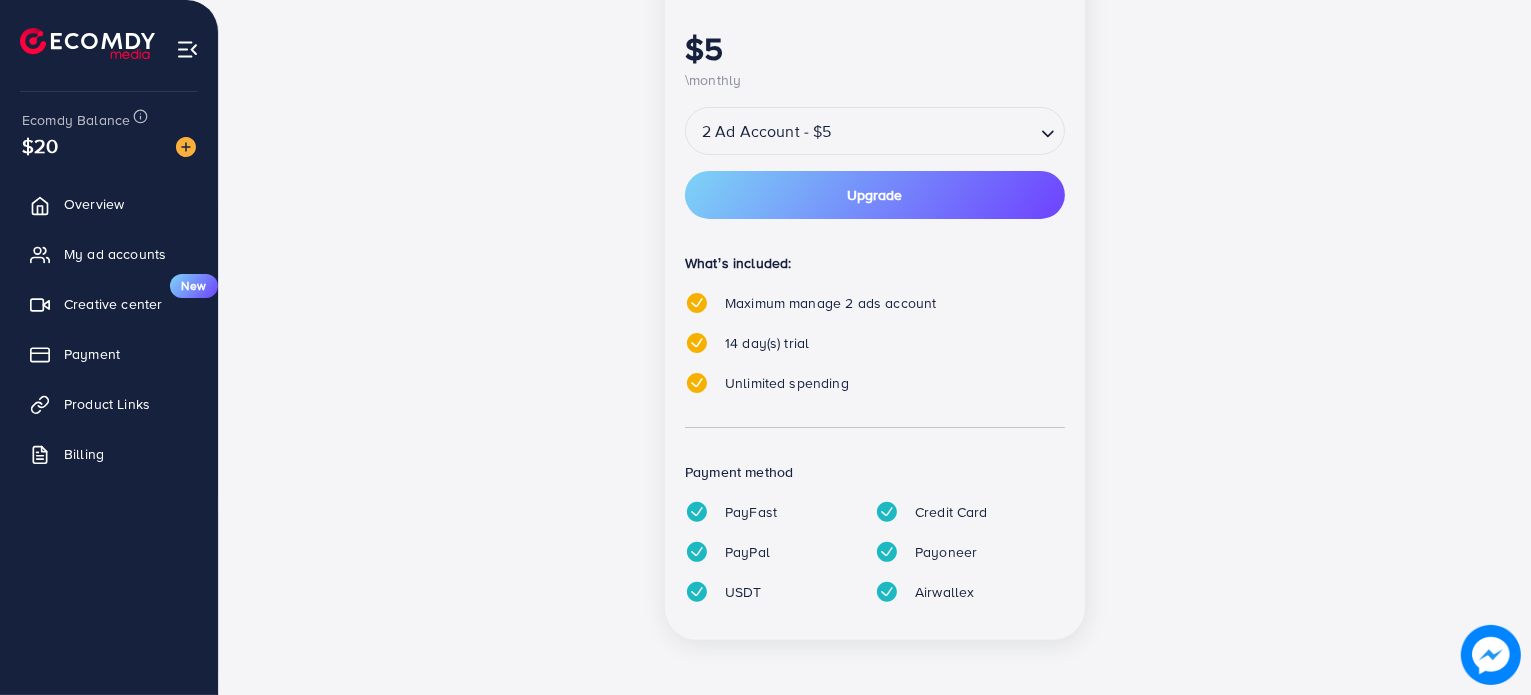 click on "Payoneer" at bounding box center [954, 552] 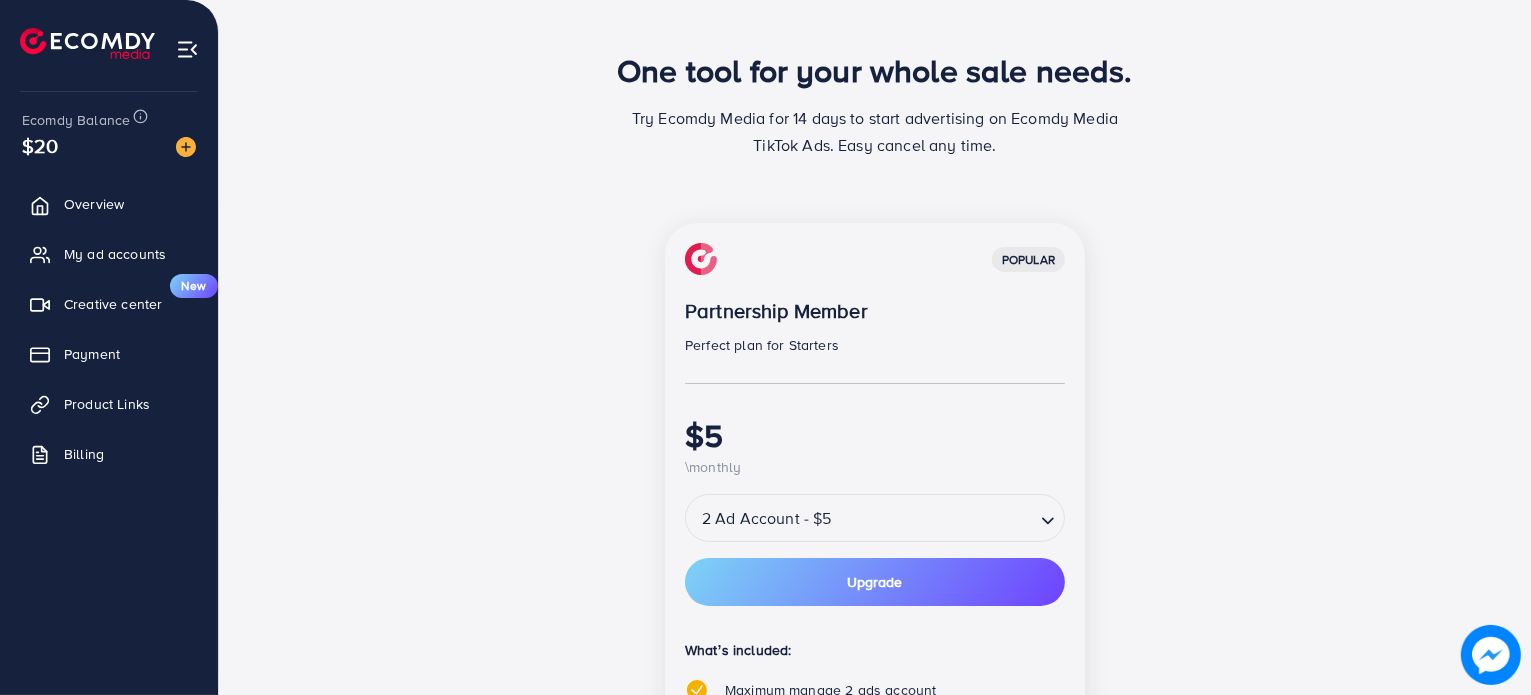 scroll, scrollTop: 60, scrollLeft: 0, axis: vertical 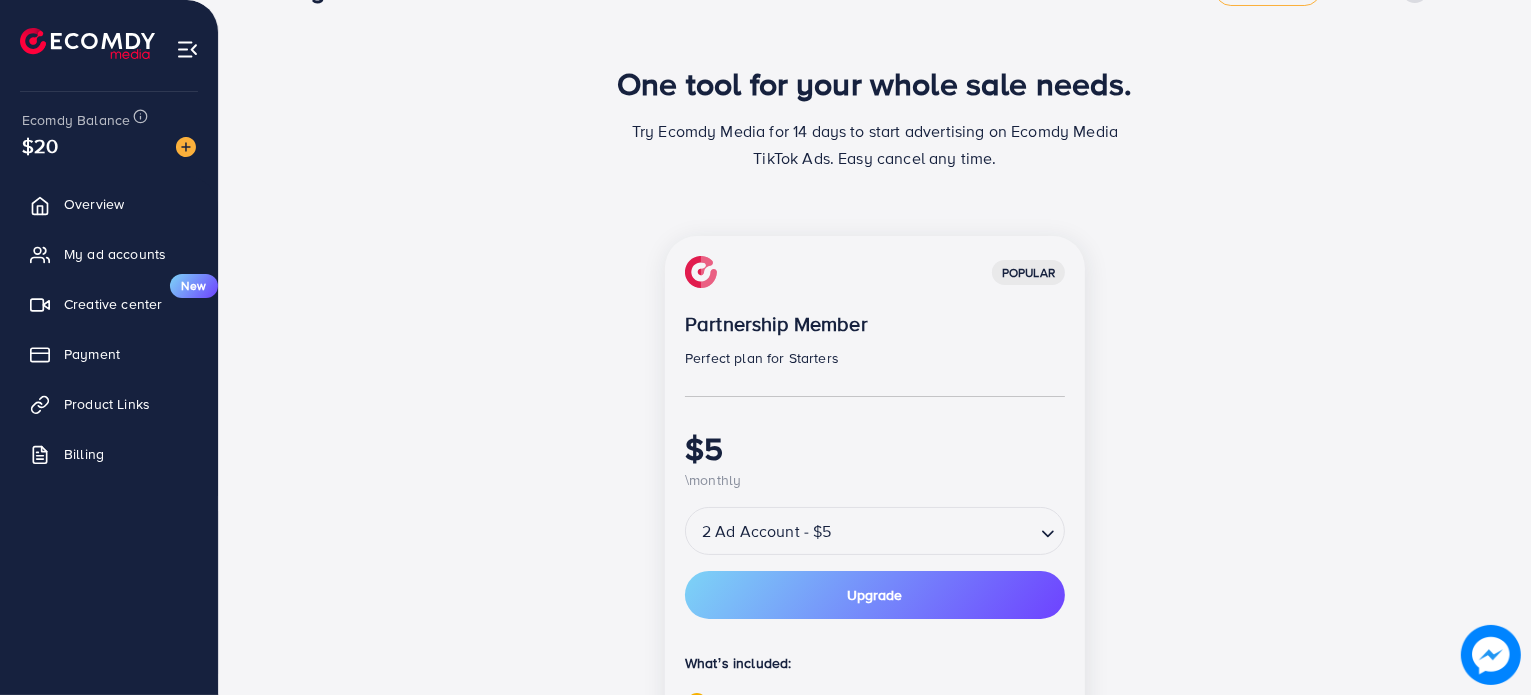 click on "popular   Partnership Member   Perfect plan for Starters   $5   \monthly" at bounding box center [875, 373] 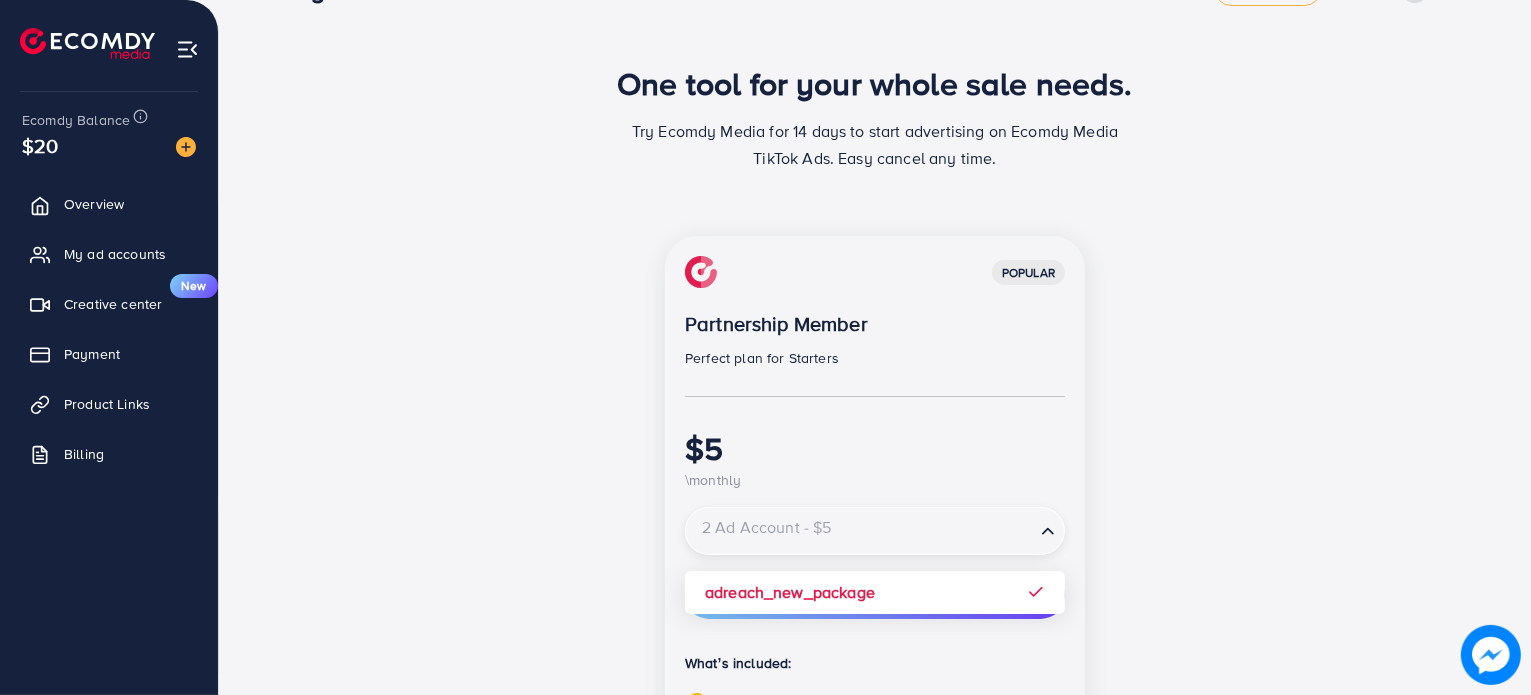 click 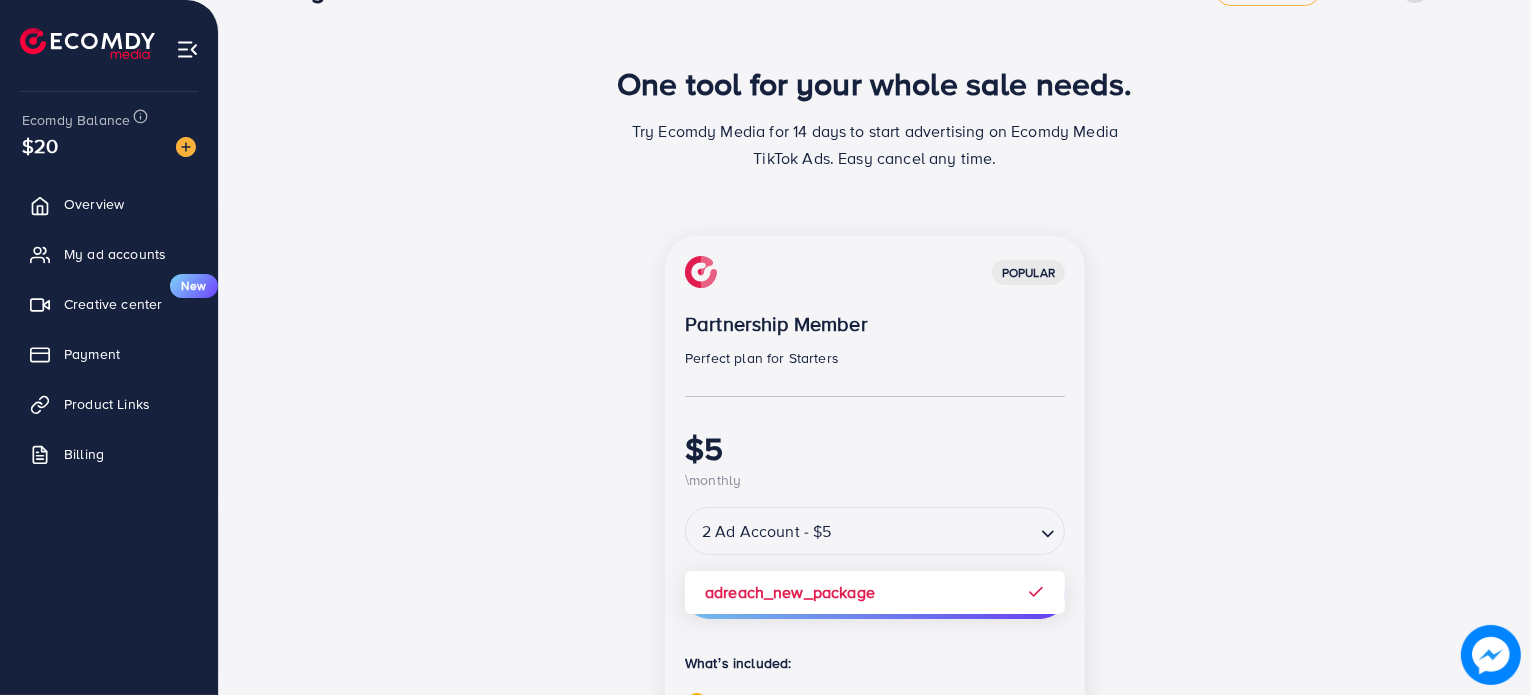 click on "popular   Partnership Member   Perfect plan for Starters   $5   \monthly
2 Ad Account - $5
Loading...     adreach_new_package        Upgrade   What’s included:   Maximum manage 2 ads account   14 day(s) trial   Unlimited spending   Payment method   PayFast   Credit Card   PayPal   Payoneer   USDT   Airwallex" at bounding box center (875, 650) 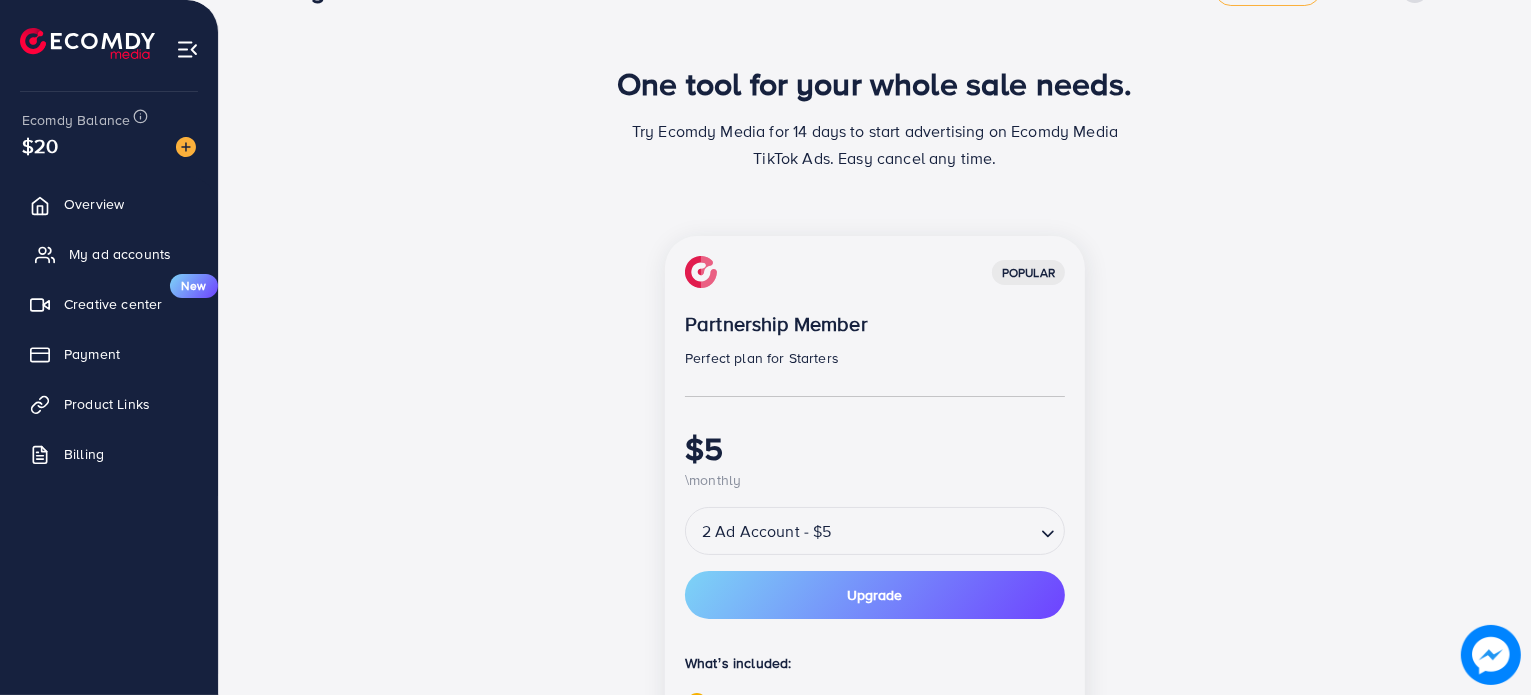click on "My ad accounts" at bounding box center [120, 254] 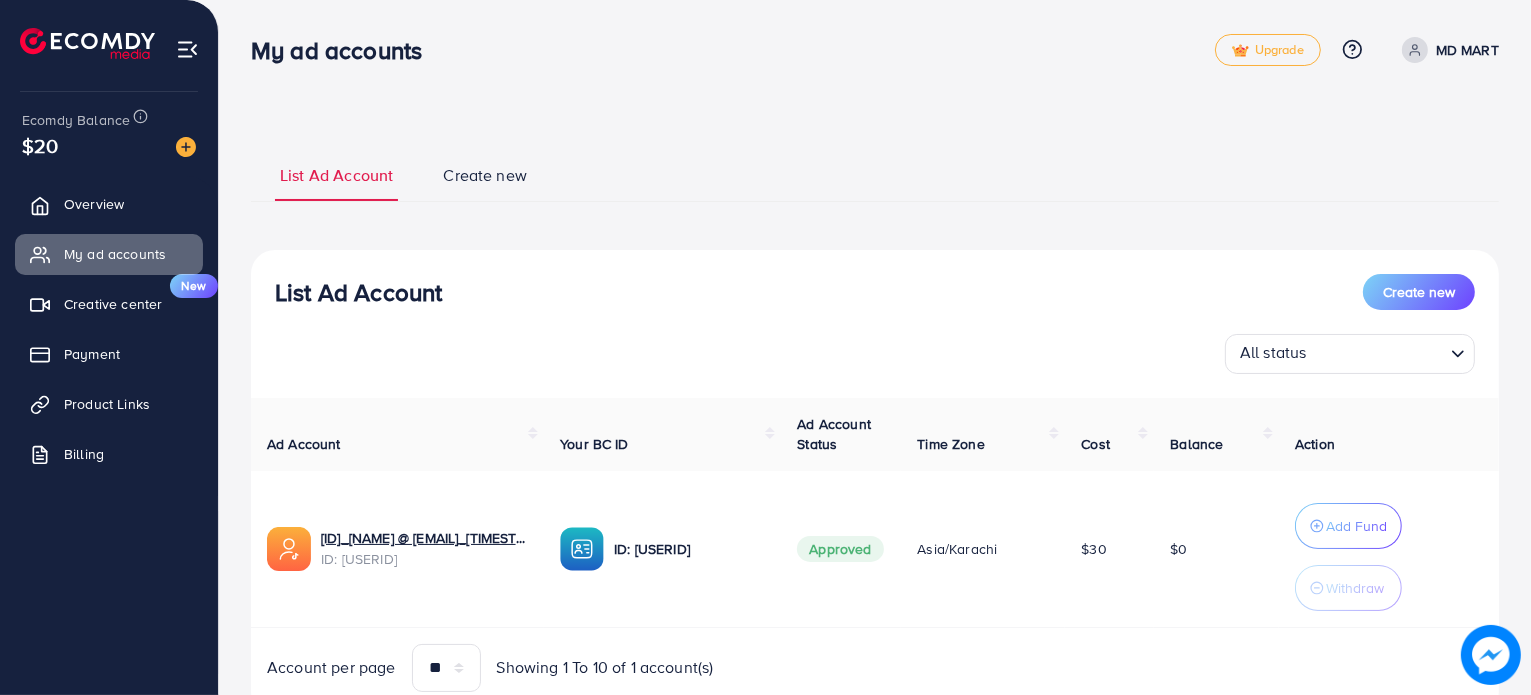 scroll, scrollTop: 75, scrollLeft: 0, axis: vertical 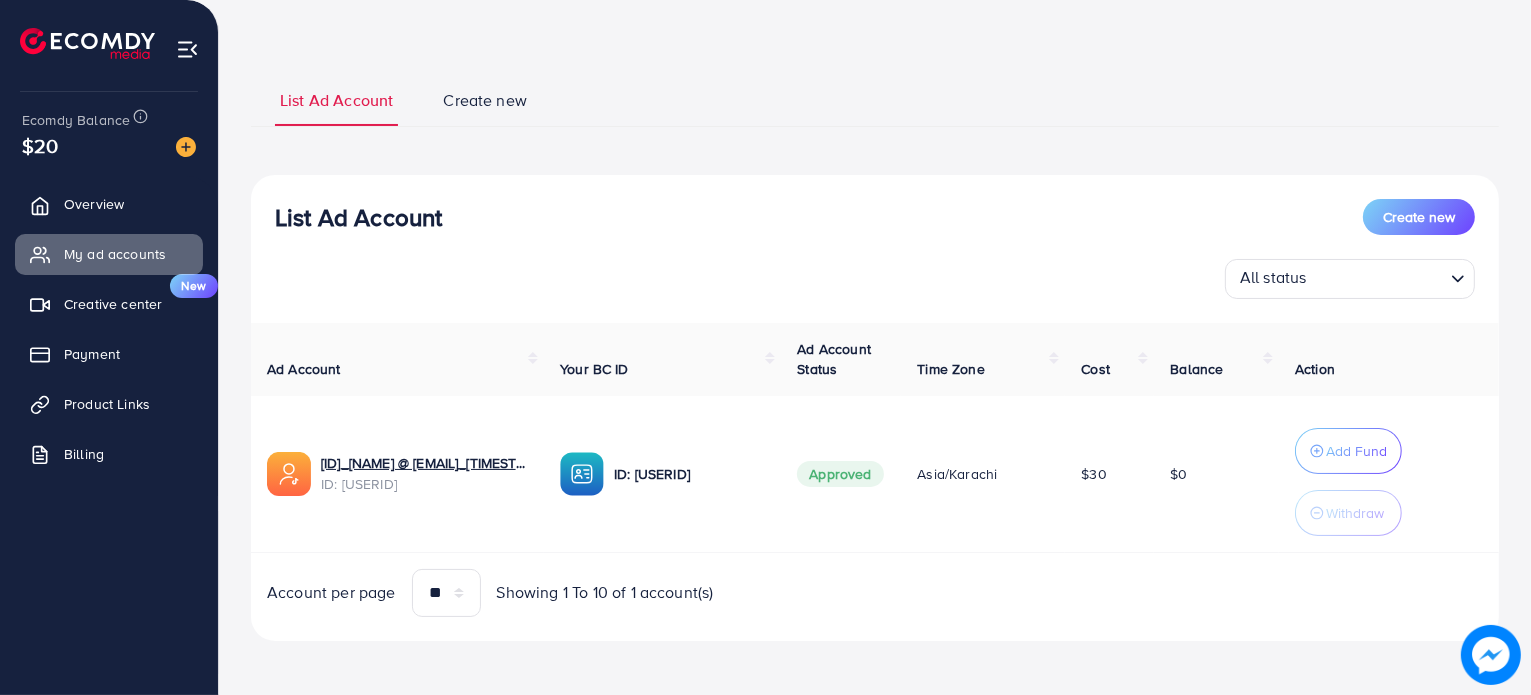 click on "Create new" at bounding box center [485, 100] 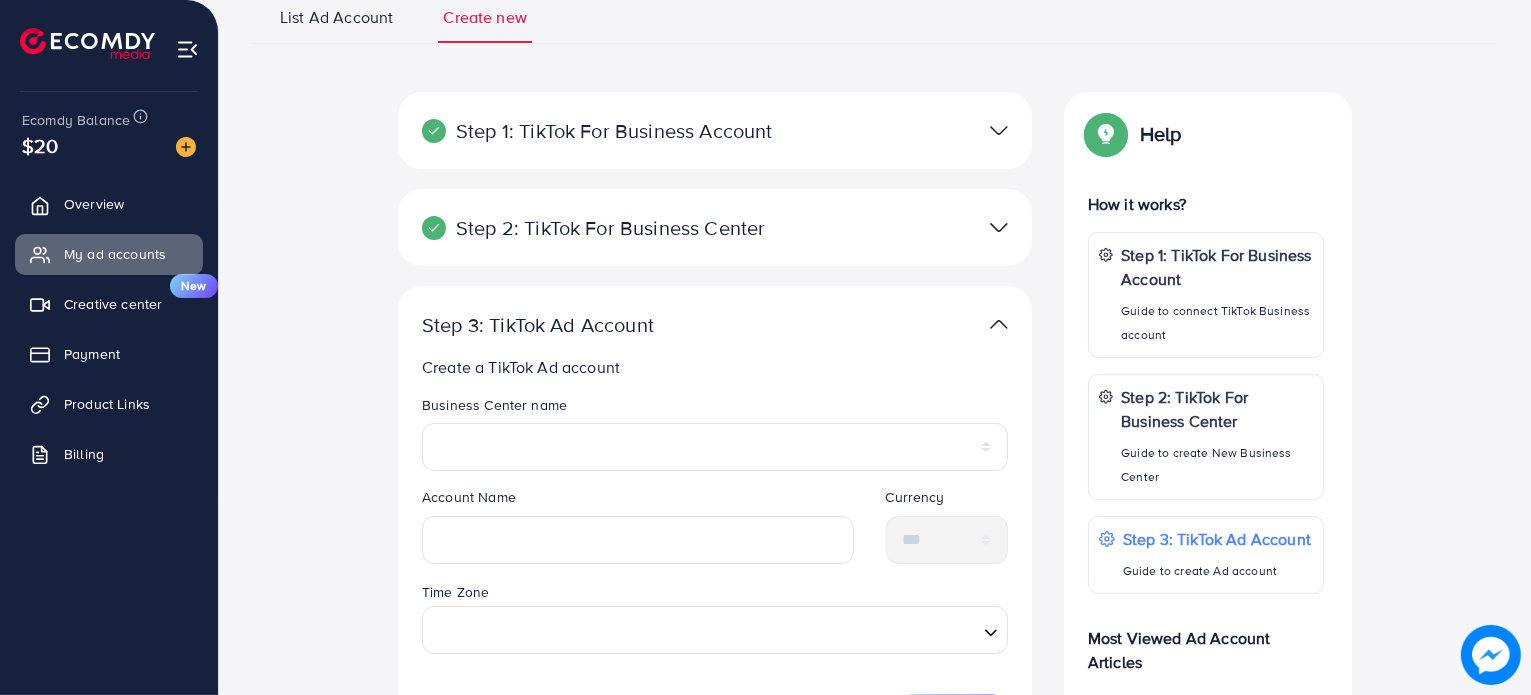 scroll, scrollTop: 77, scrollLeft: 0, axis: vertical 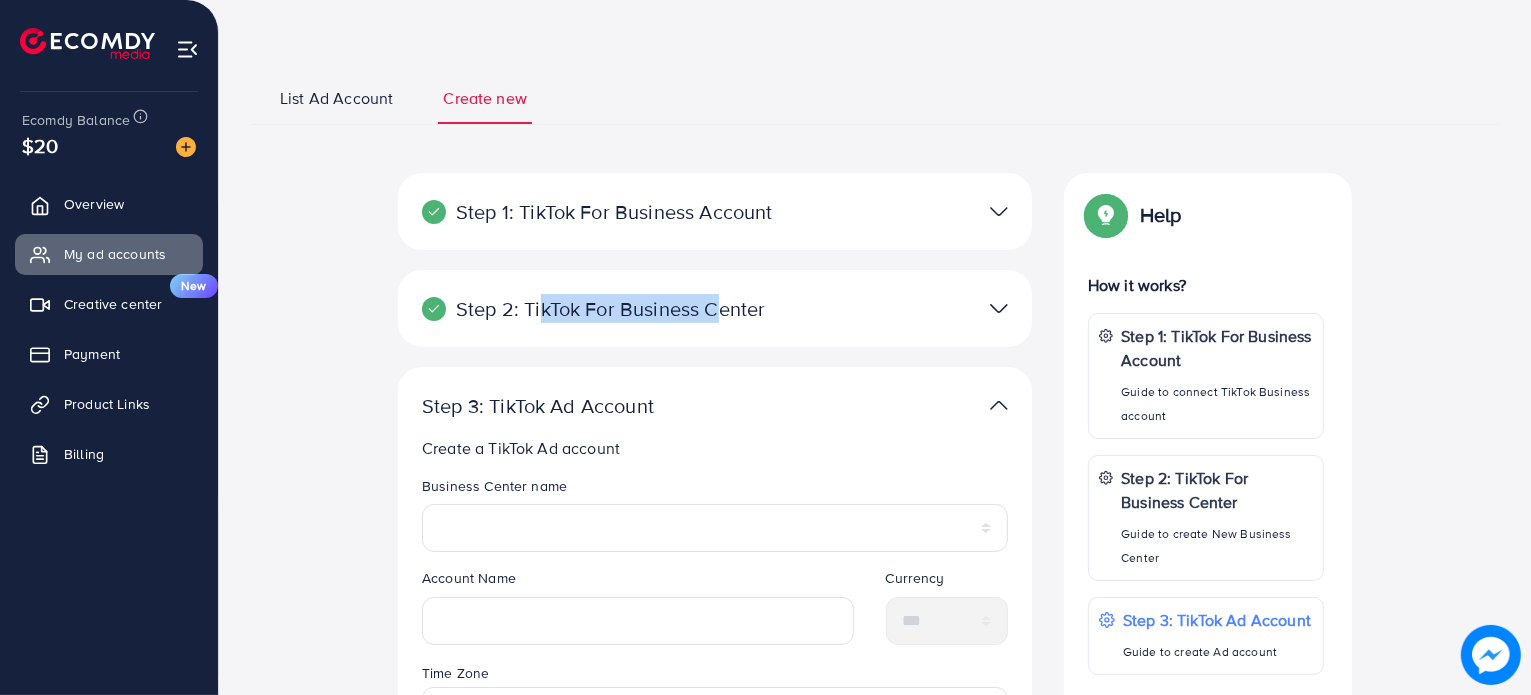 drag, startPoint x: 532, startPoint y: 303, endPoint x: 712, endPoint y: 305, distance: 180.01111 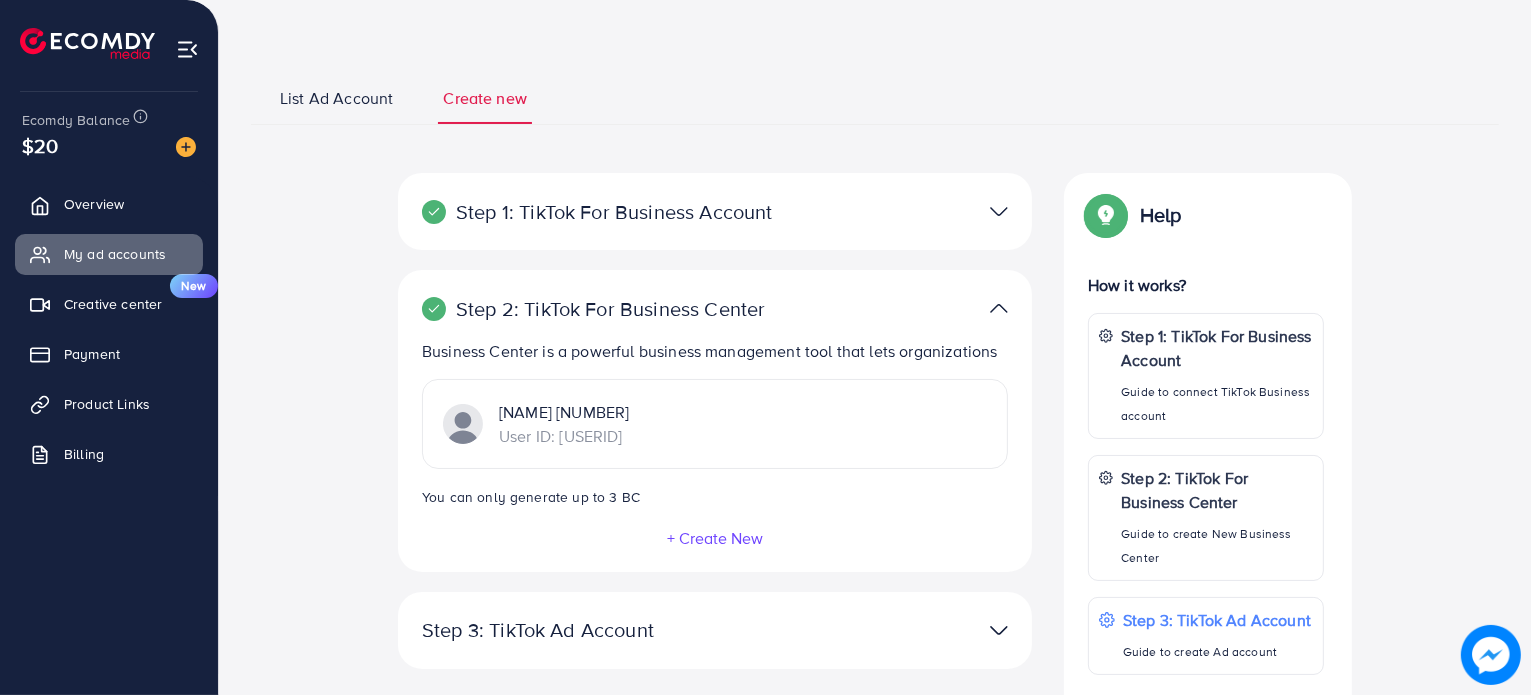 click on "User ID: [USERID]" at bounding box center [564, 436] 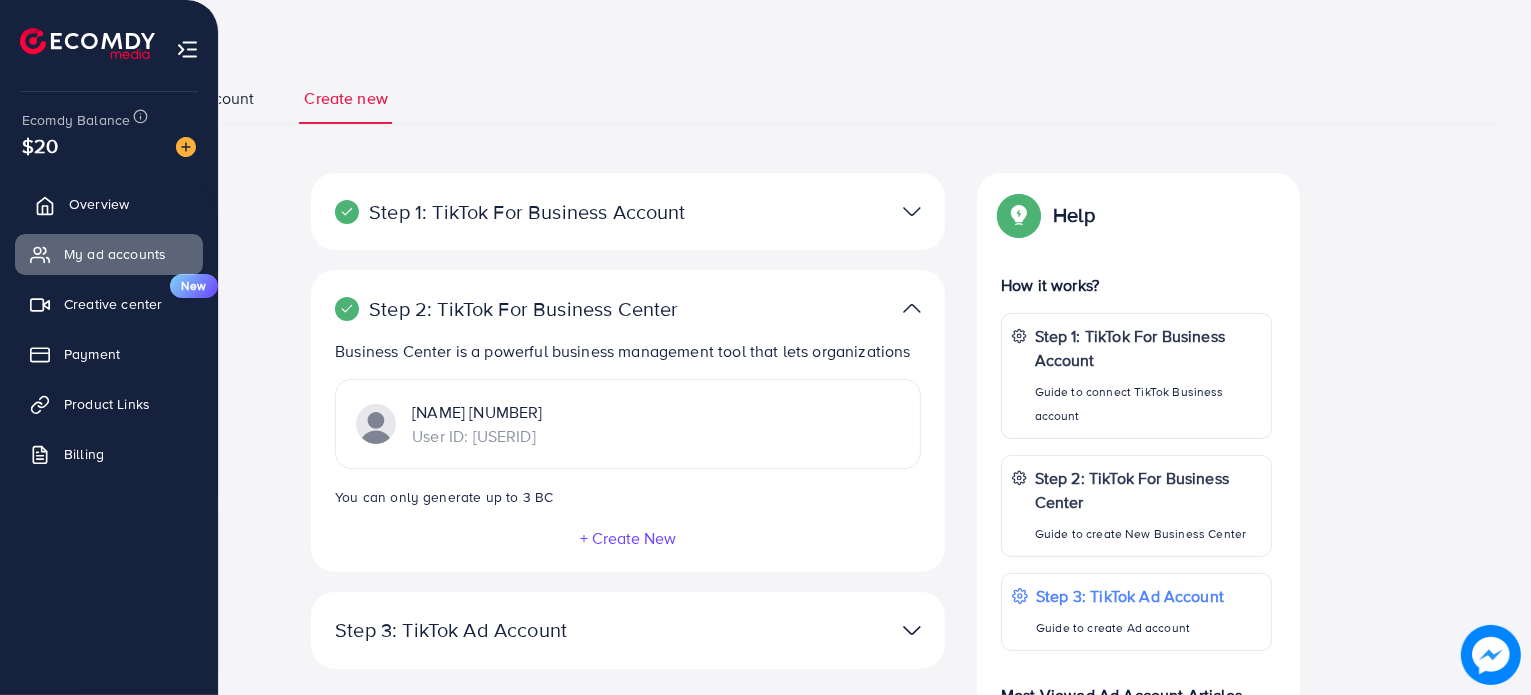 click on "Overview" at bounding box center [99, 204] 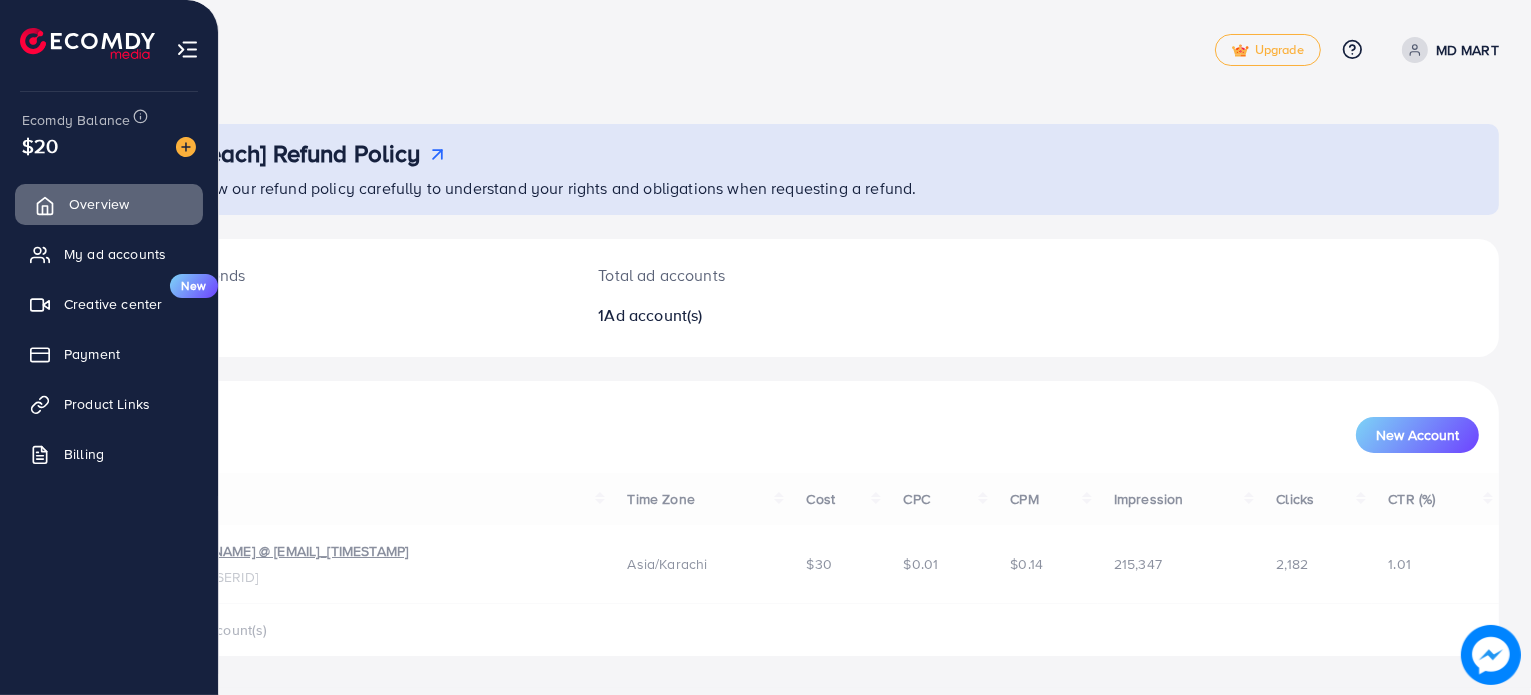 scroll, scrollTop: 0, scrollLeft: 0, axis: both 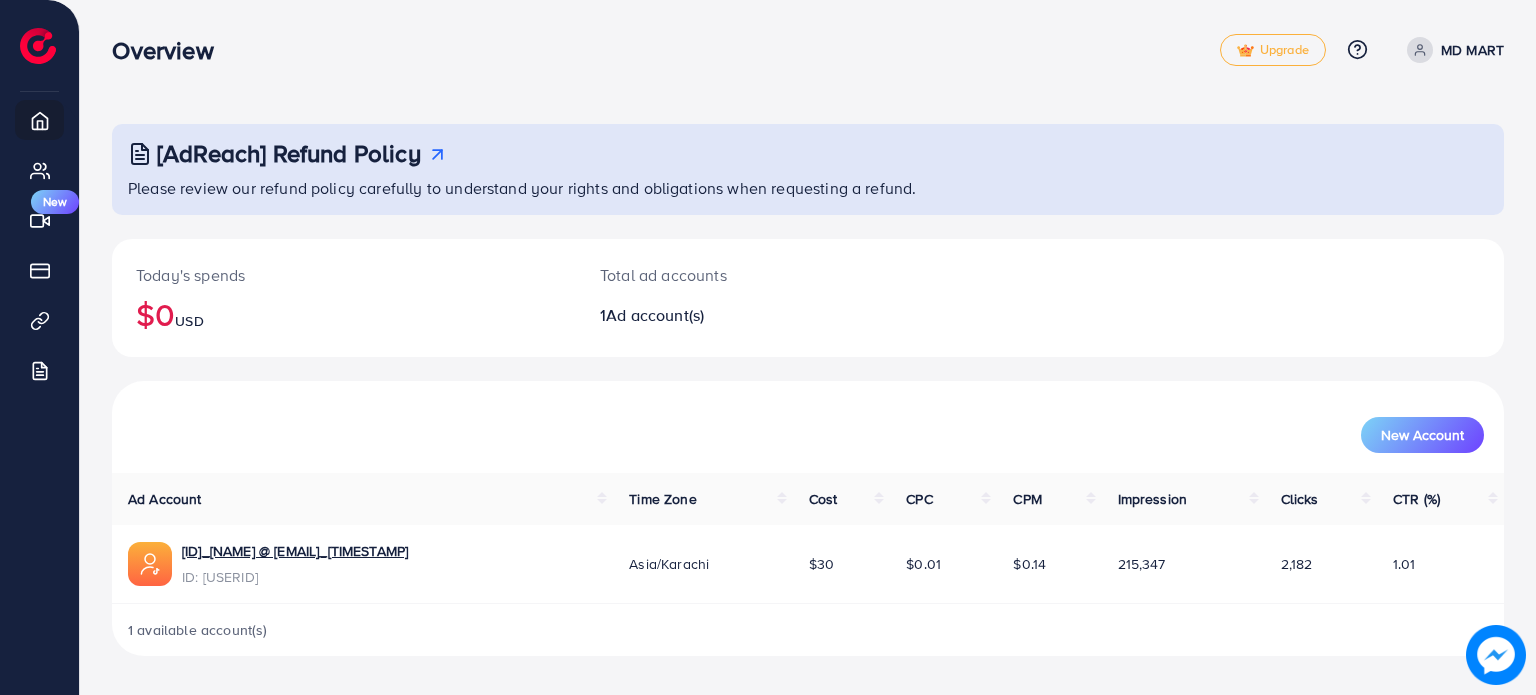 click at bounding box center [1420, 50] 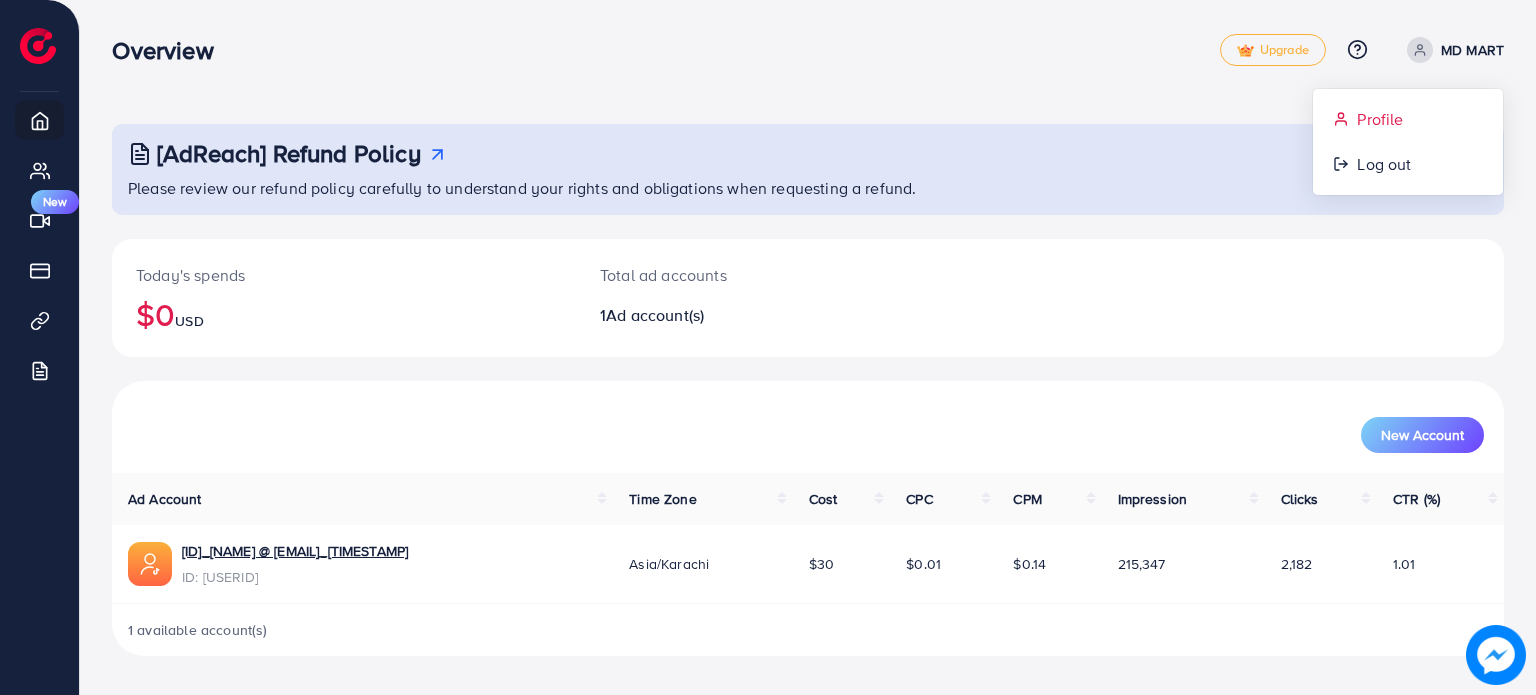 click on "Profile" at bounding box center (1380, 119) 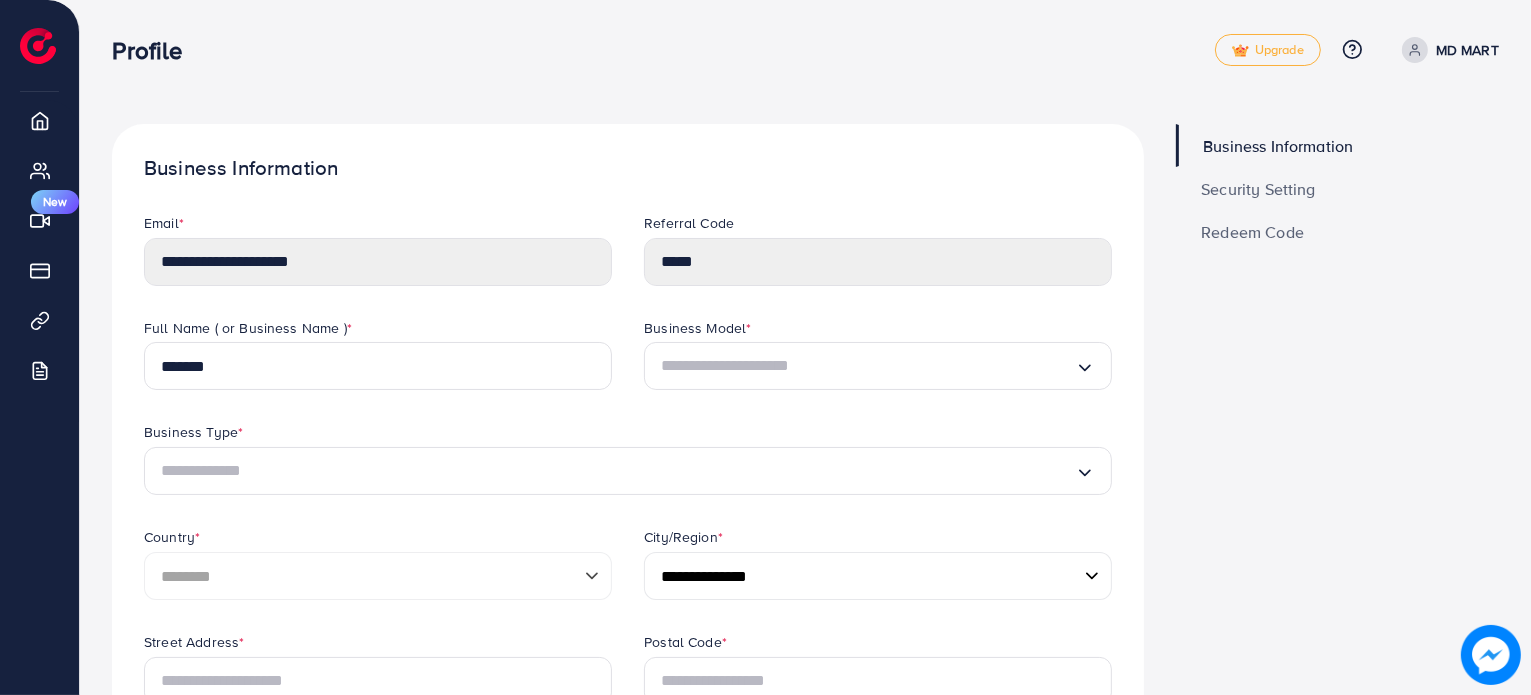 scroll, scrollTop: 0, scrollLeft: 0, axis: both 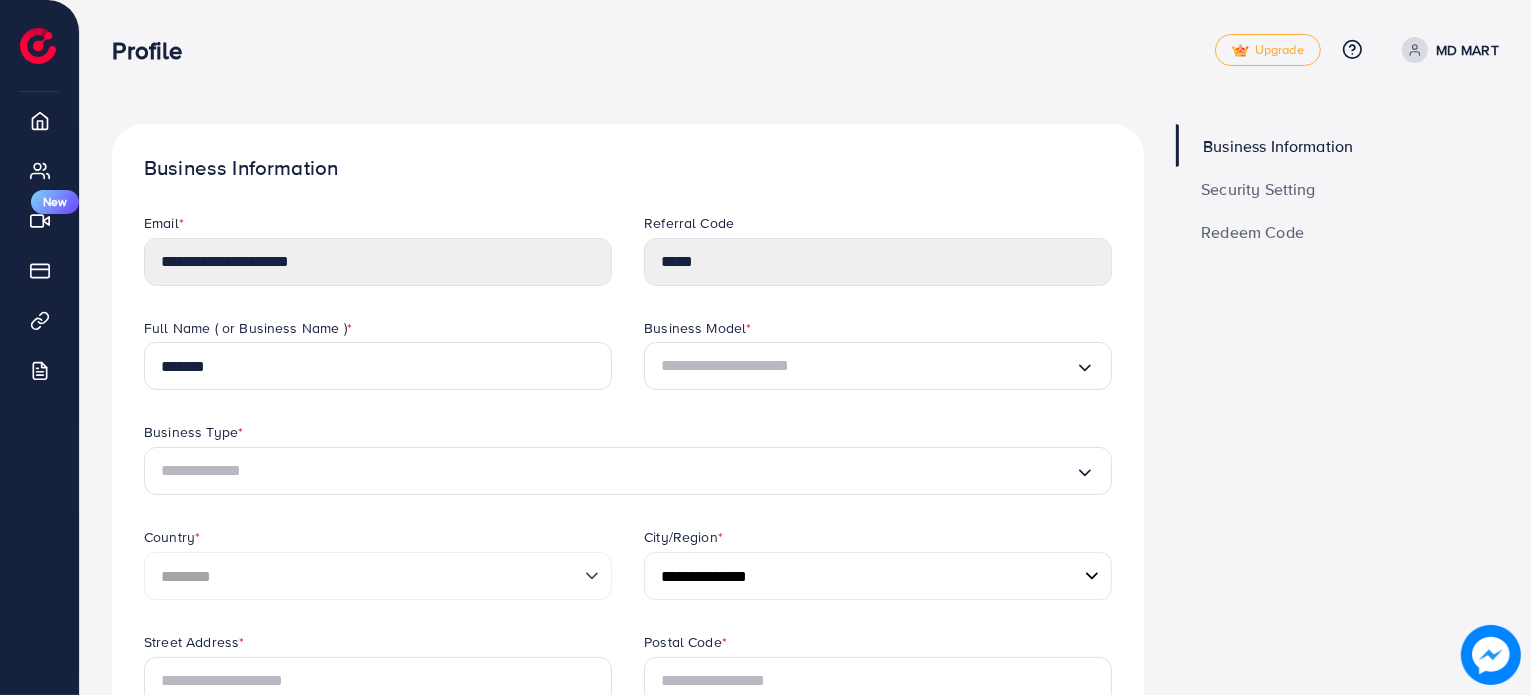 click on "Business Information" at bounding box center [1278, 146] 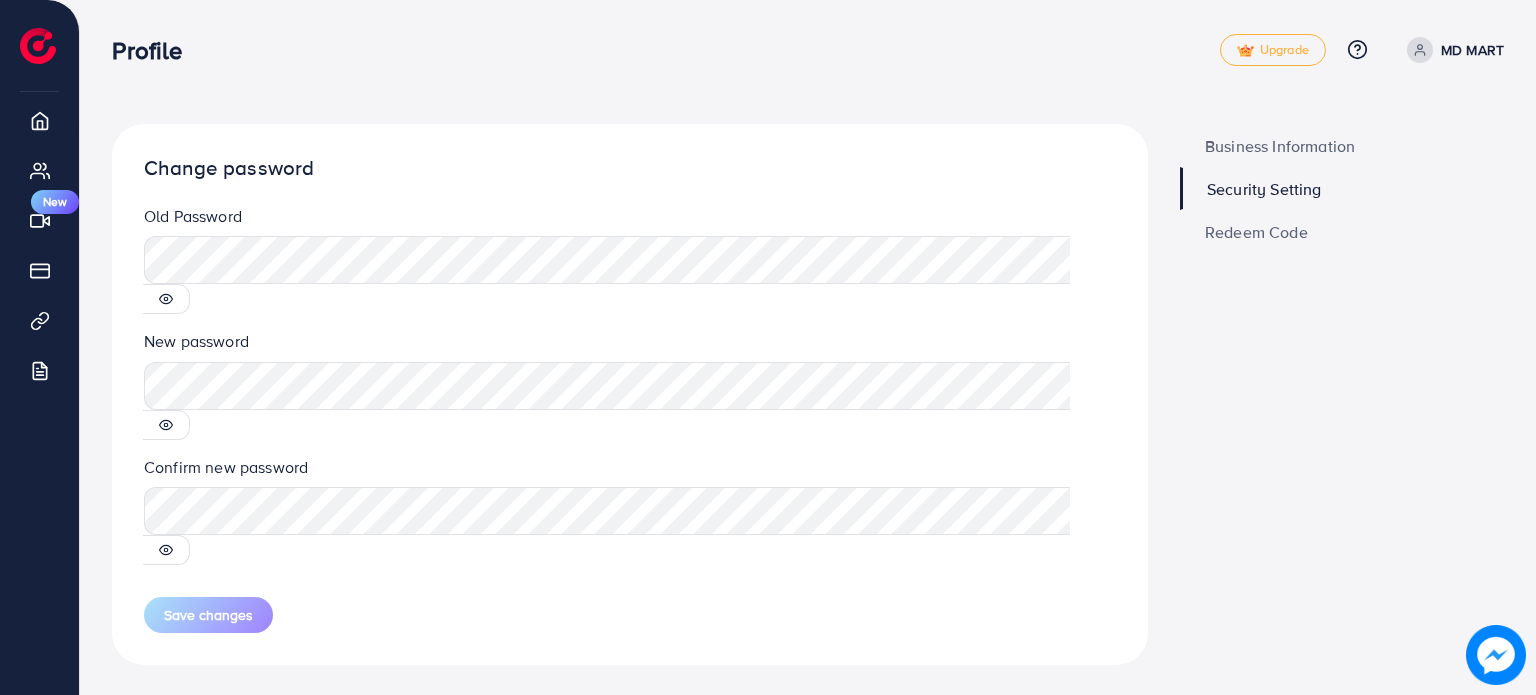 click 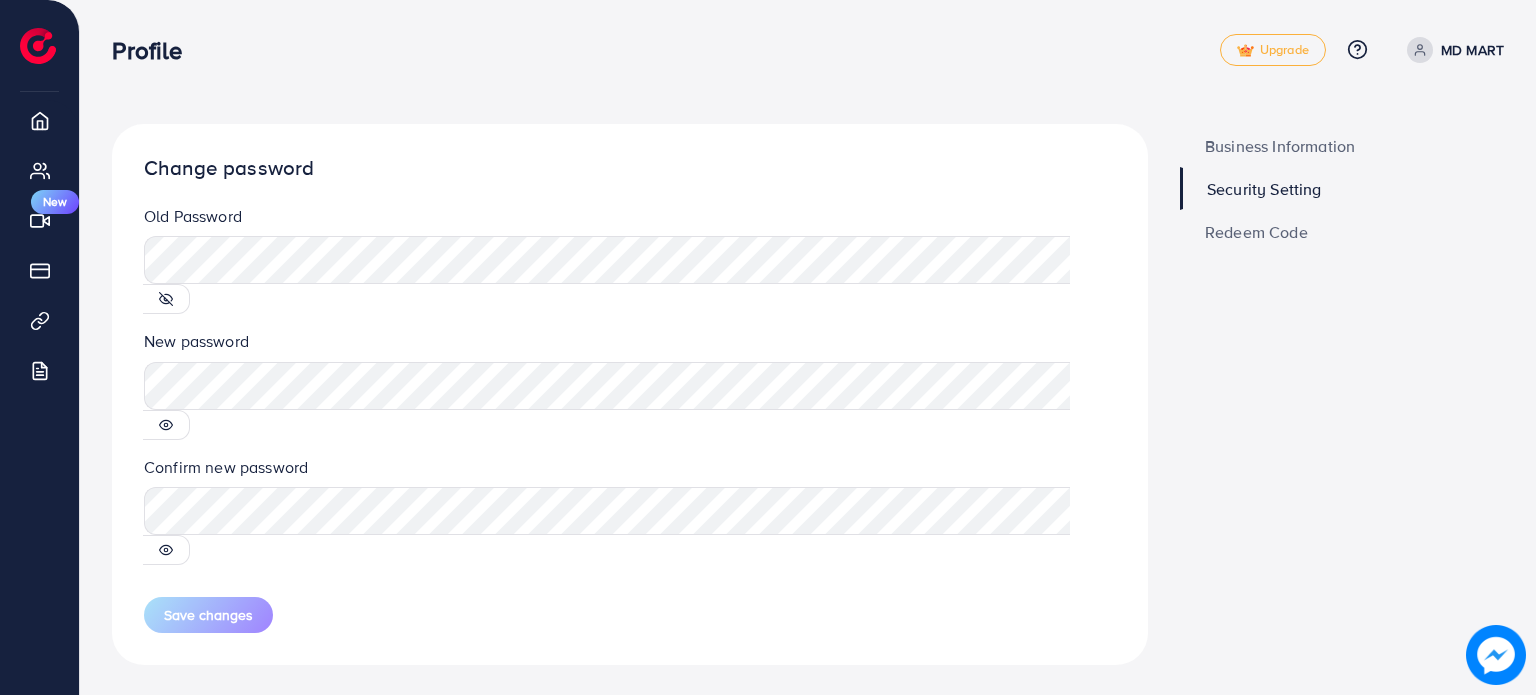 click 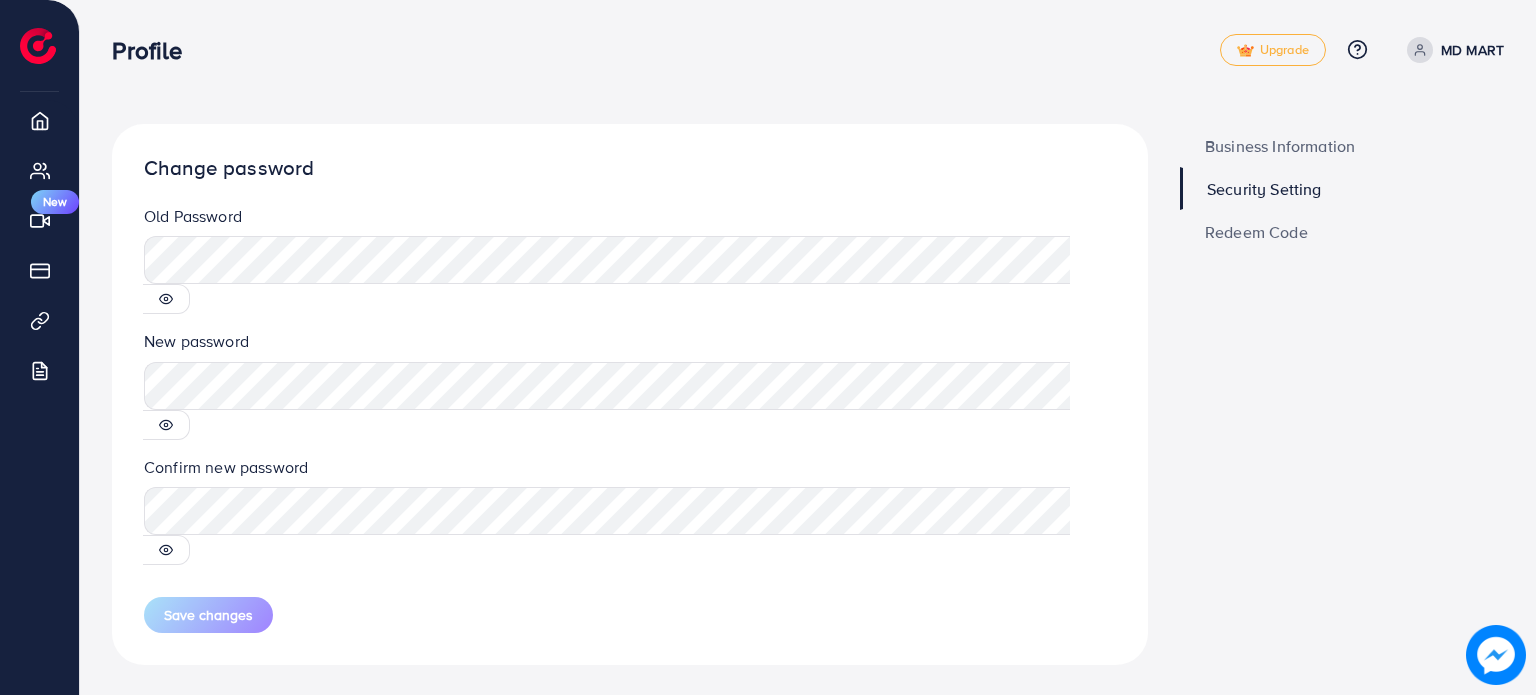 click 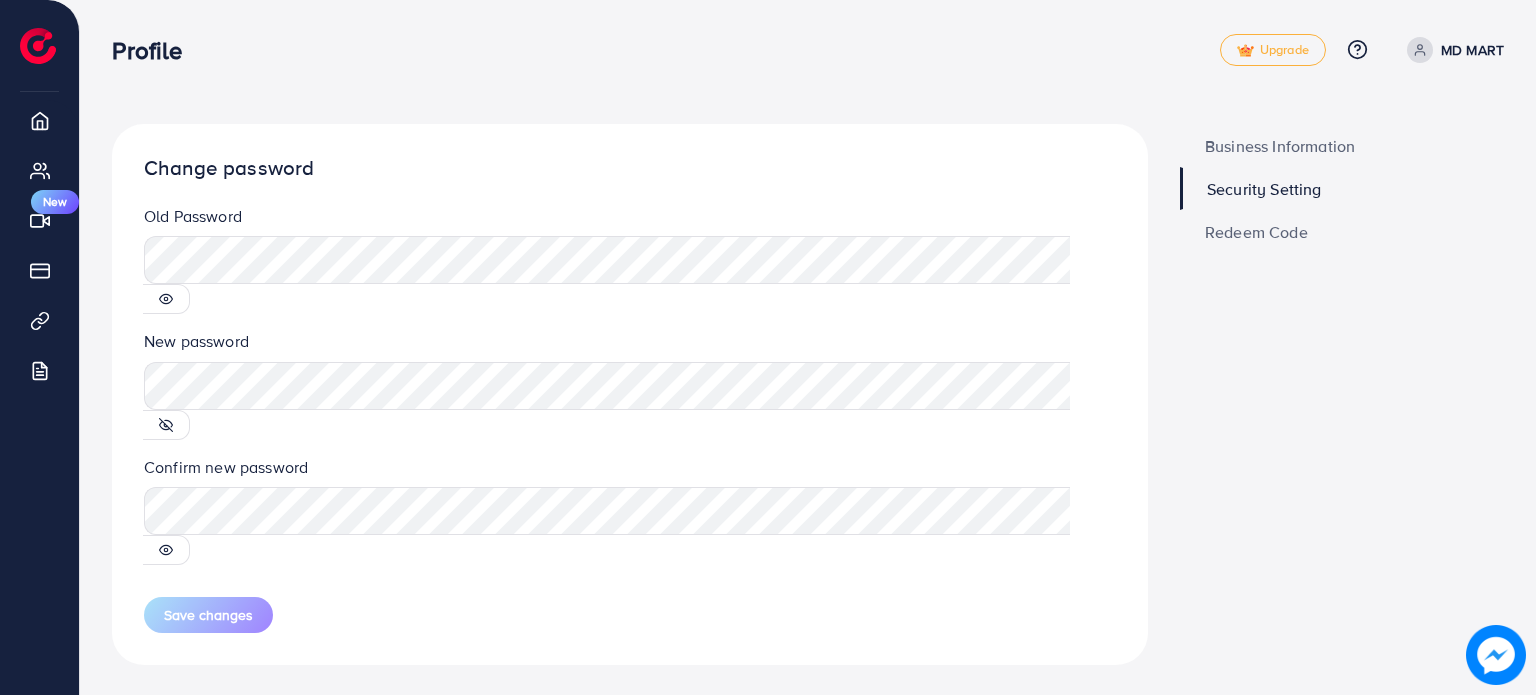 click on "Redeem Code" at bounding box center (1256, 232) 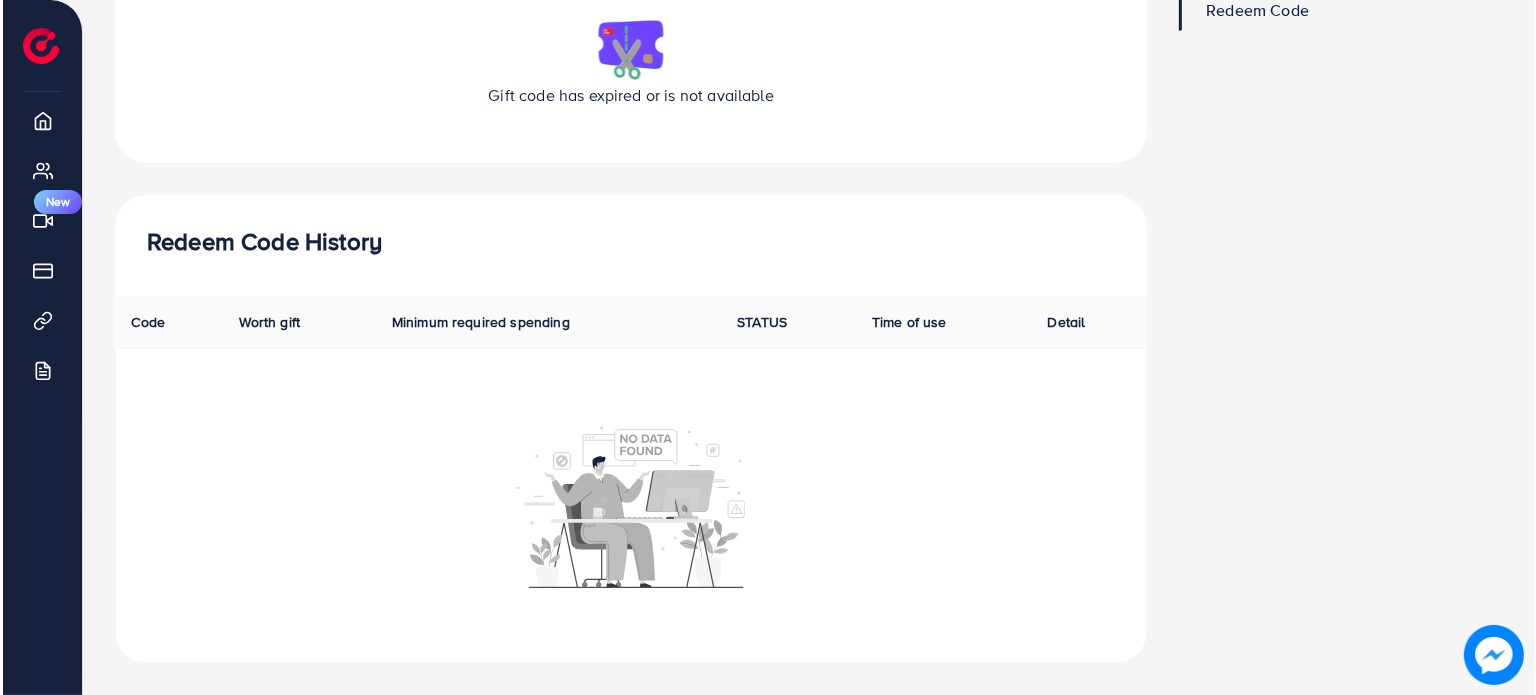 scroll, scrollTop: 0, scrollLeft: 0, axis: both 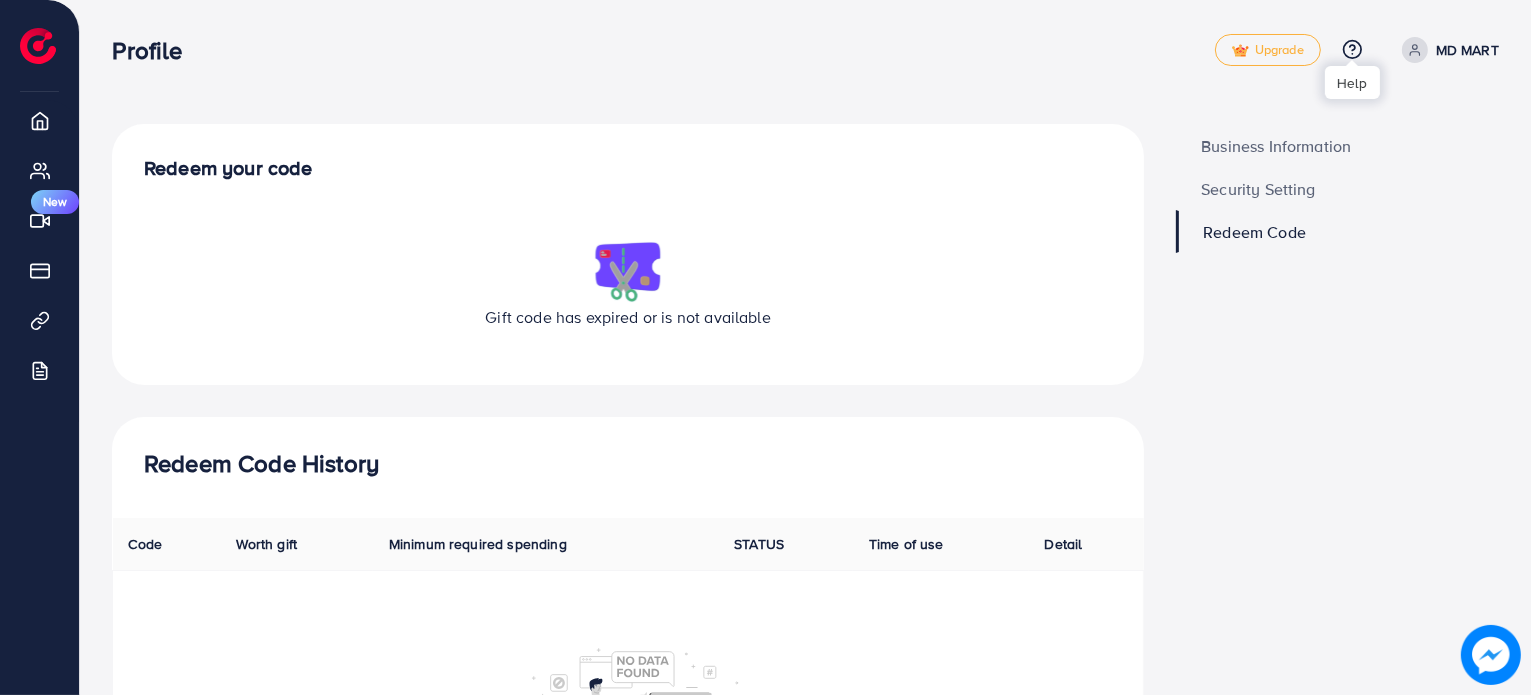 click 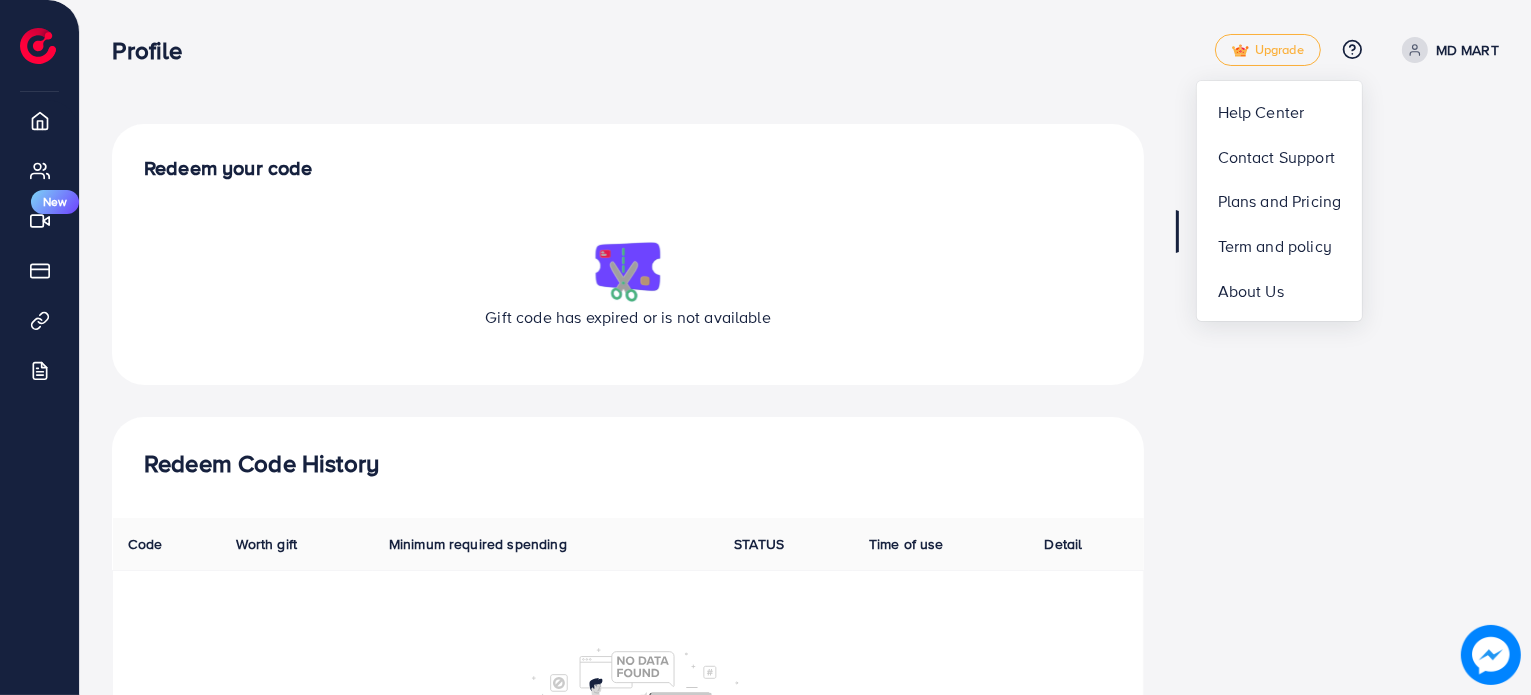 click on "**********" at bounding box center [805, 458] 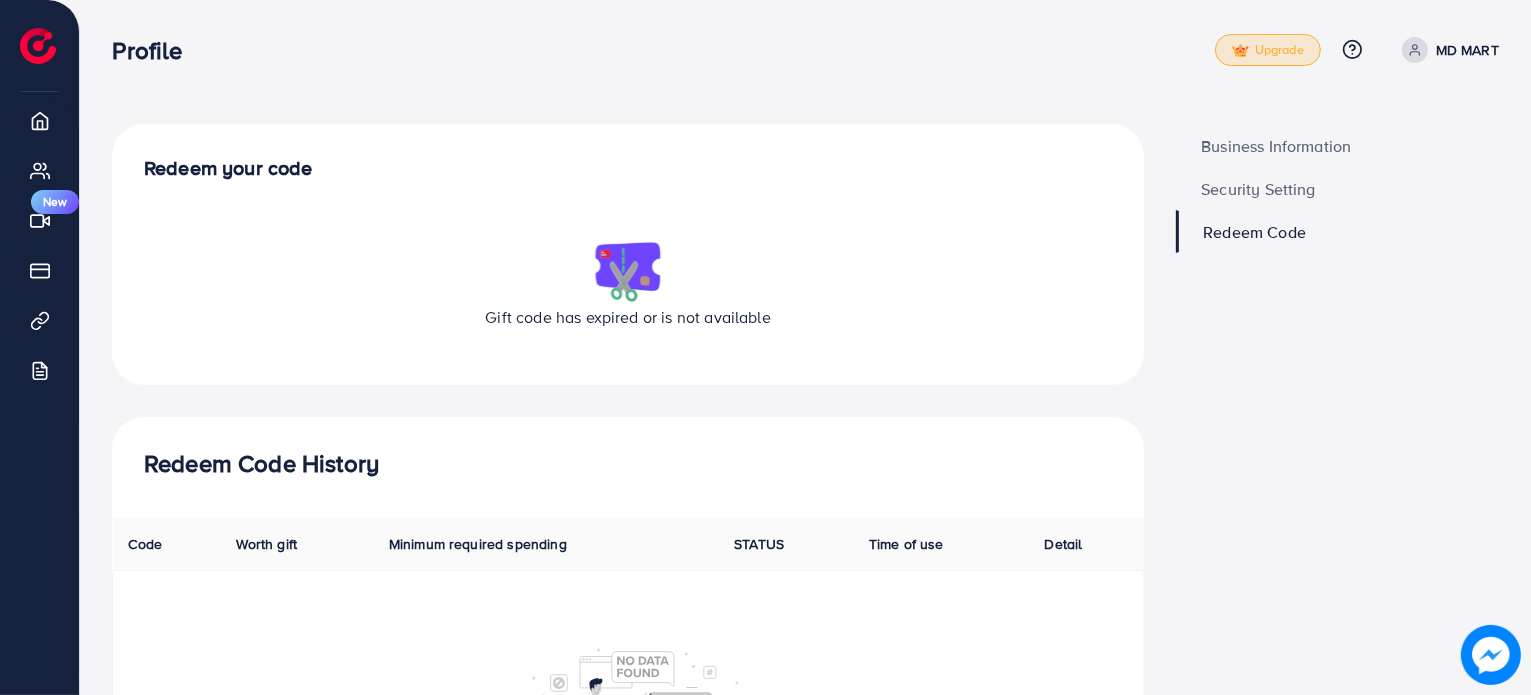 click on "Upgrade" at bounding box center [1268, 50] 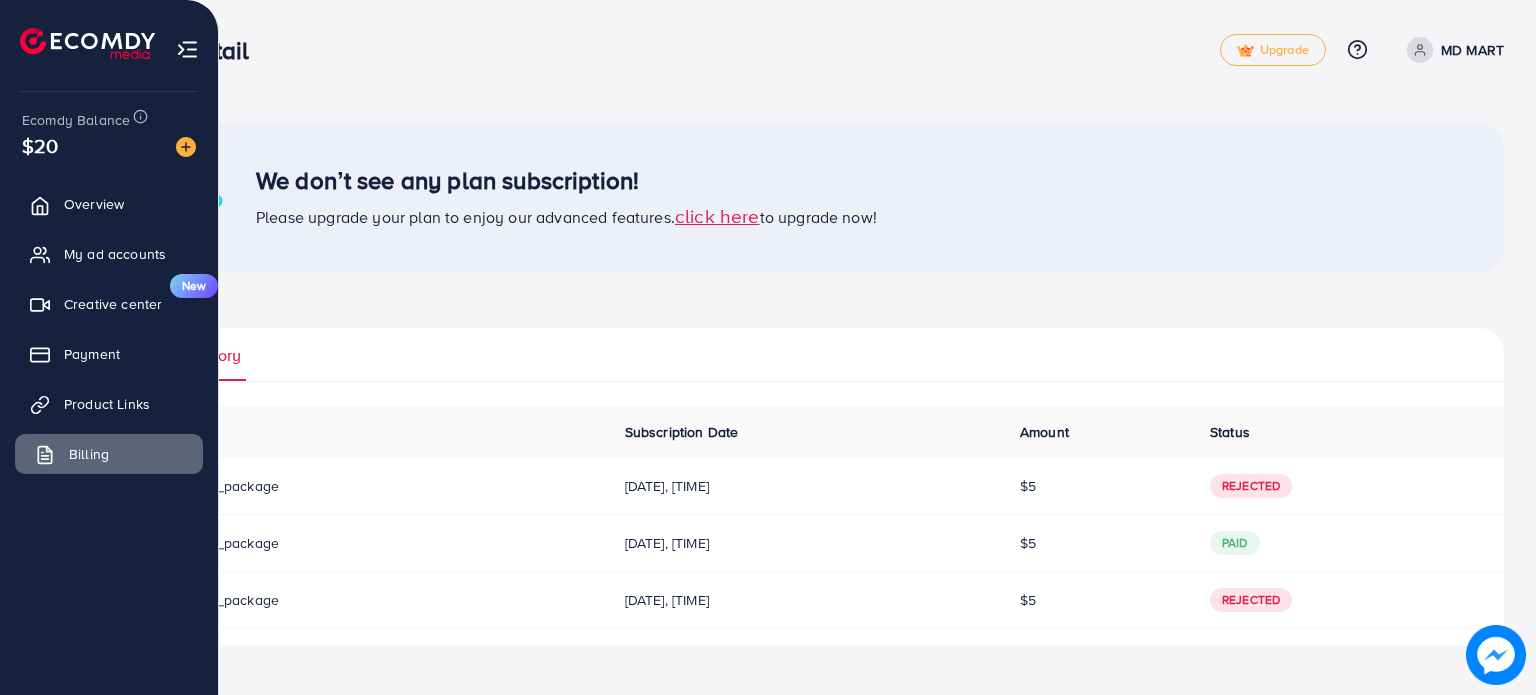 click on "Billing" at bounding box center (109, 454) 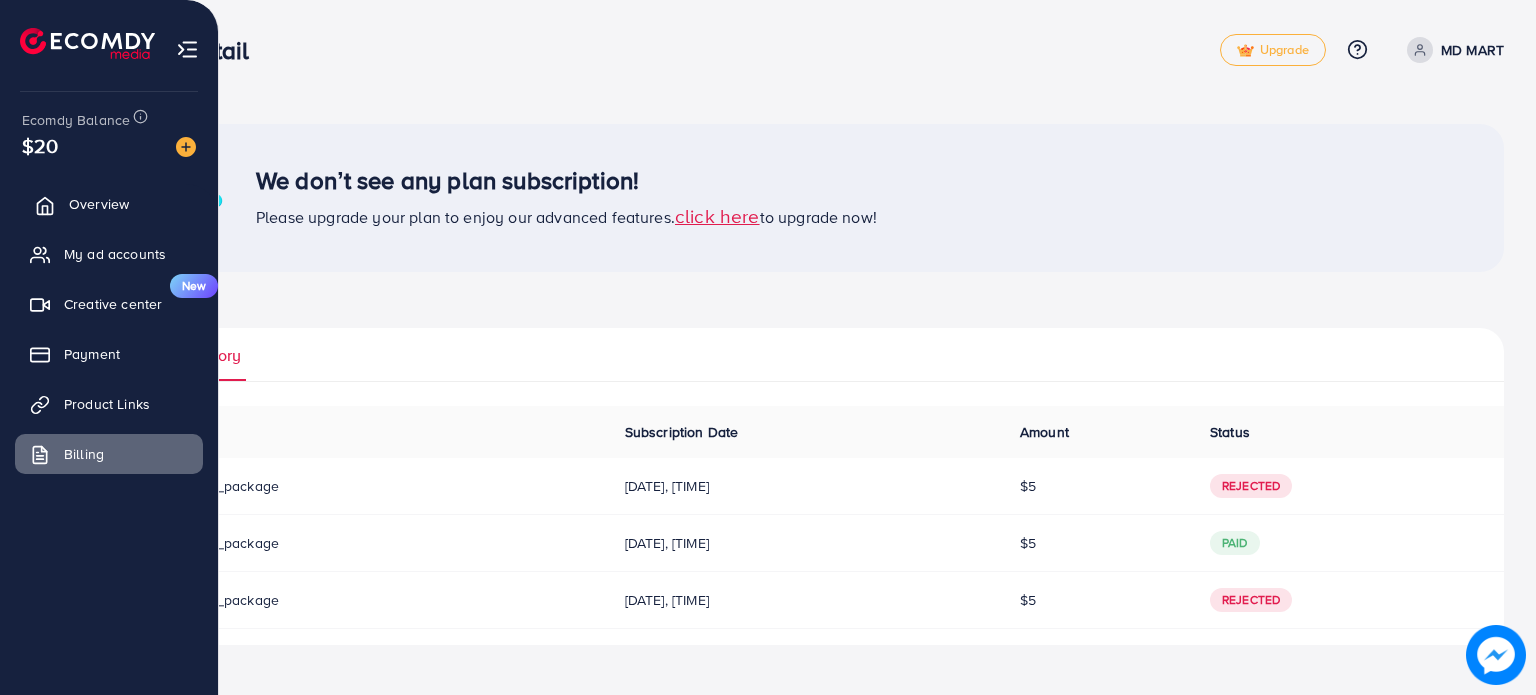 click on "Overview" at bounding box center (99, 204) 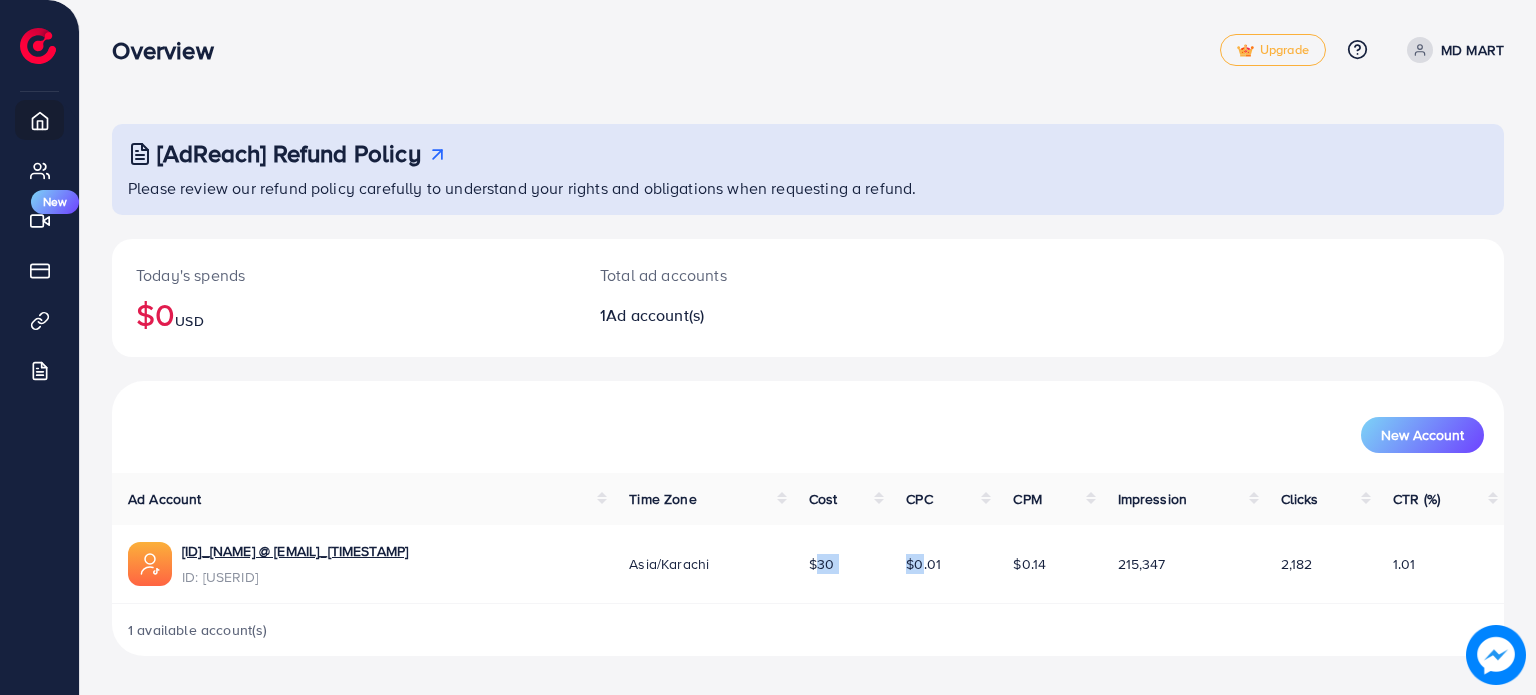 drag, startPoint x: 857, startPoint y: 563, endPoint x: 956, endPoint y: 565, distance: 99.0202 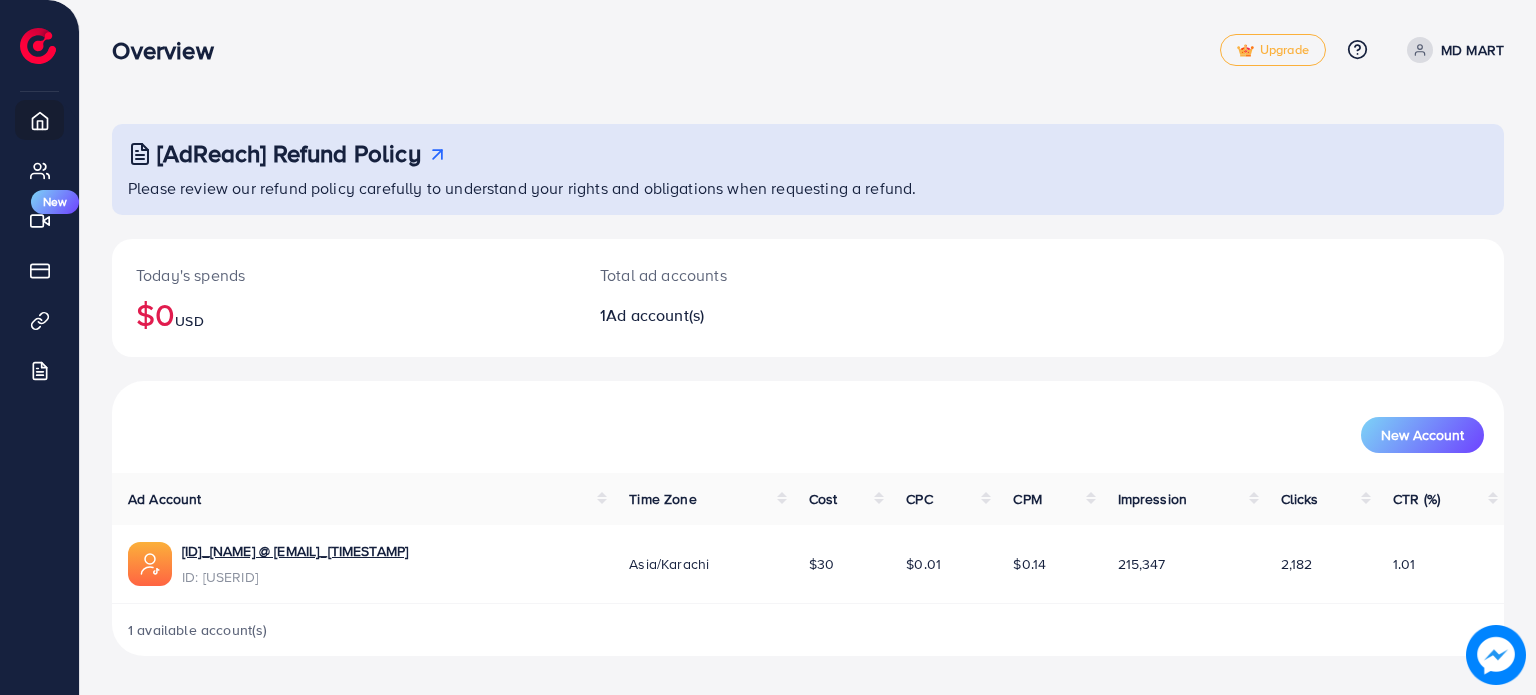 click on "[AdReach] Refund Policy" at bounding box center [289, 153] 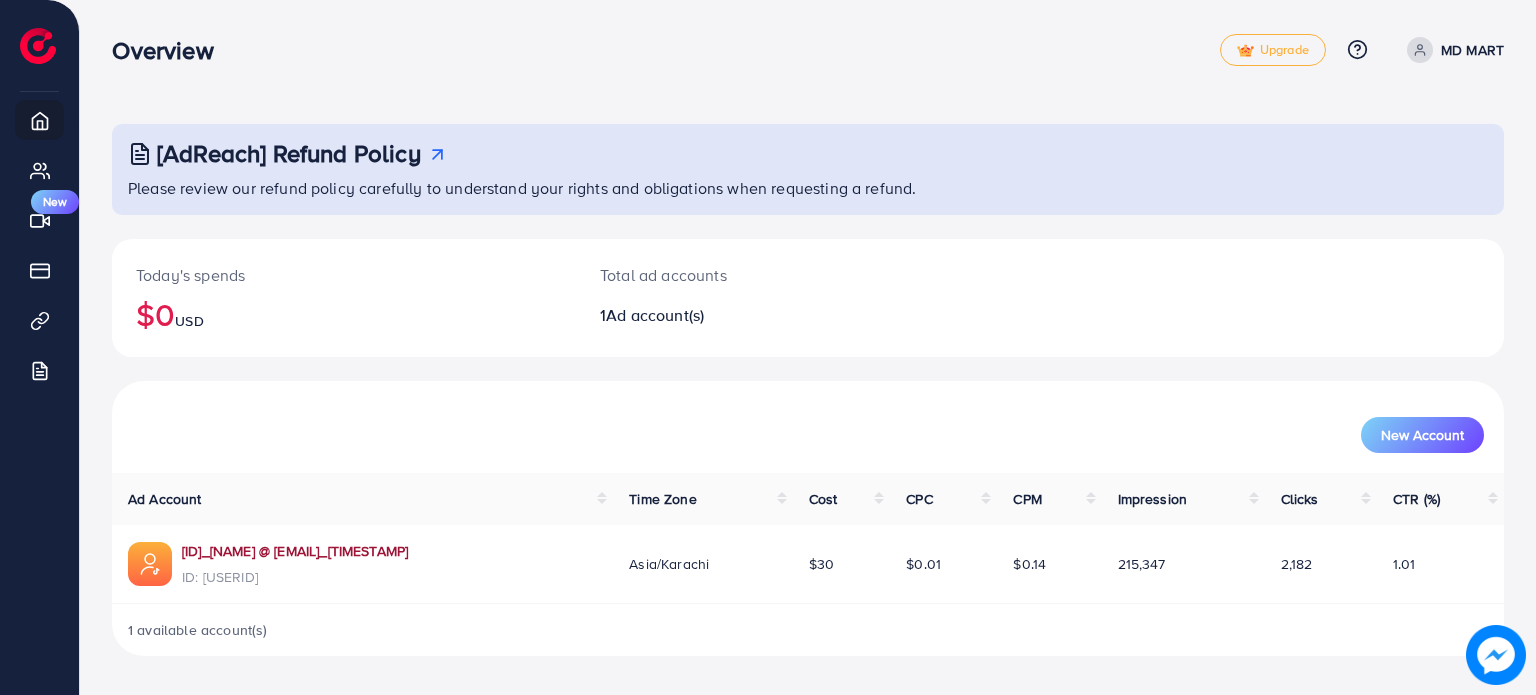 click on "[ID]_[NAME] @ [EMAIL]_[TIMESTAMP]" at bounding box center (295, 551) 